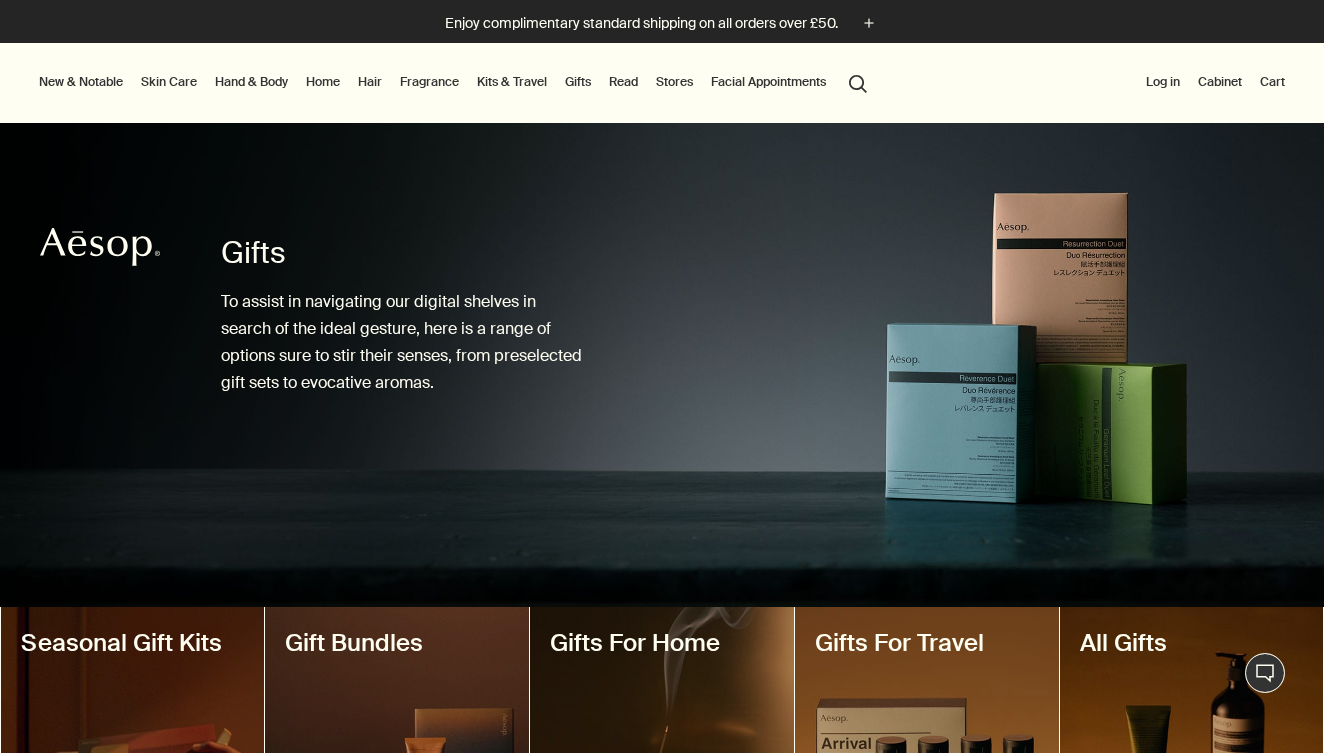 scroll, scrollTop: 238, scrollLeft: 0, axis: vertical 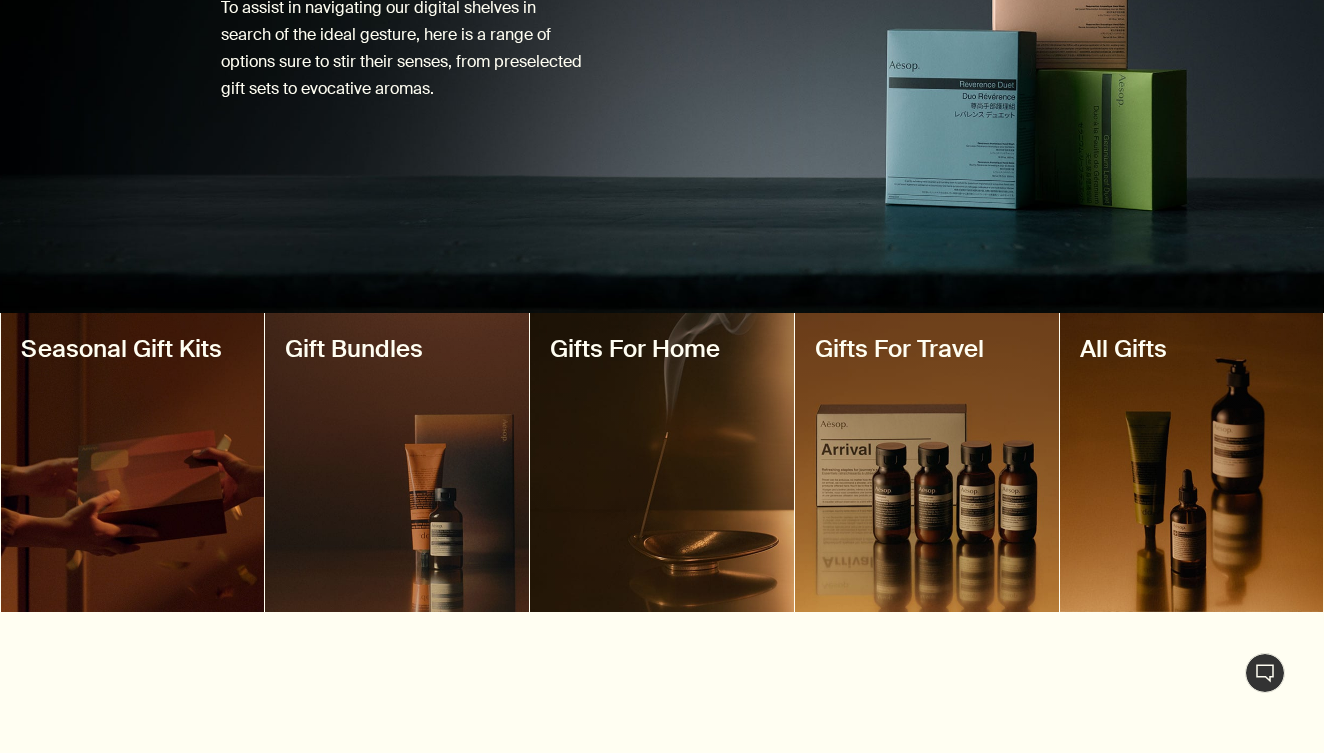 click at bounding box center (927, 462) 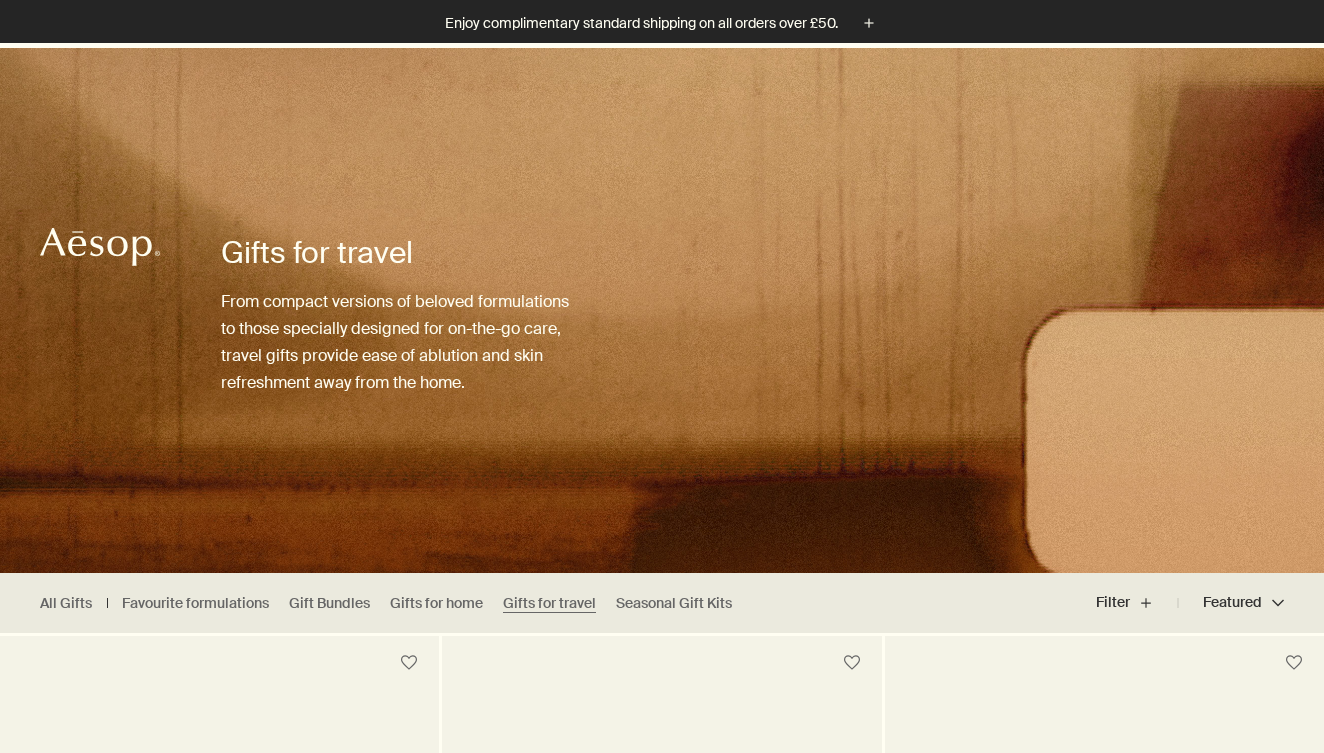 scroll, scrollTop: 377, scrollLeft: 0, axis: vertical 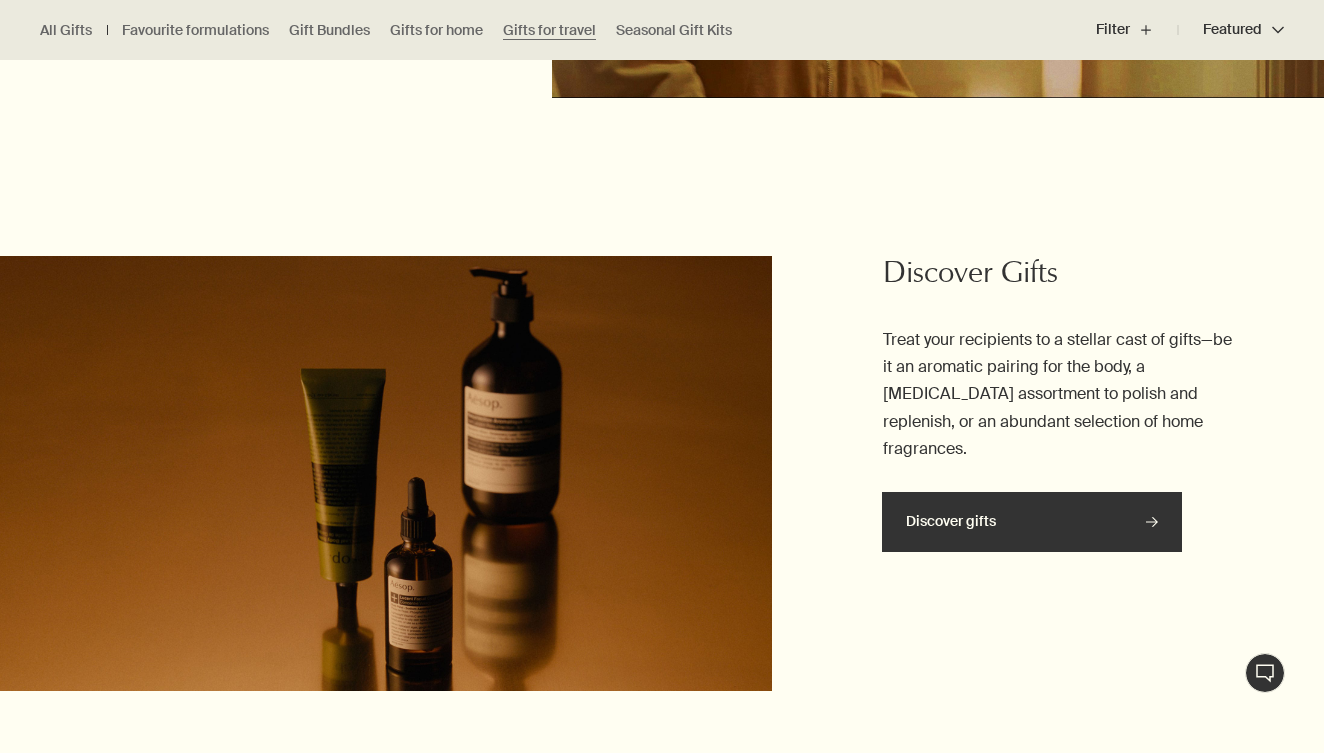 click on "Discover gifts   rightArrow" at bounding box center (1032, 522) 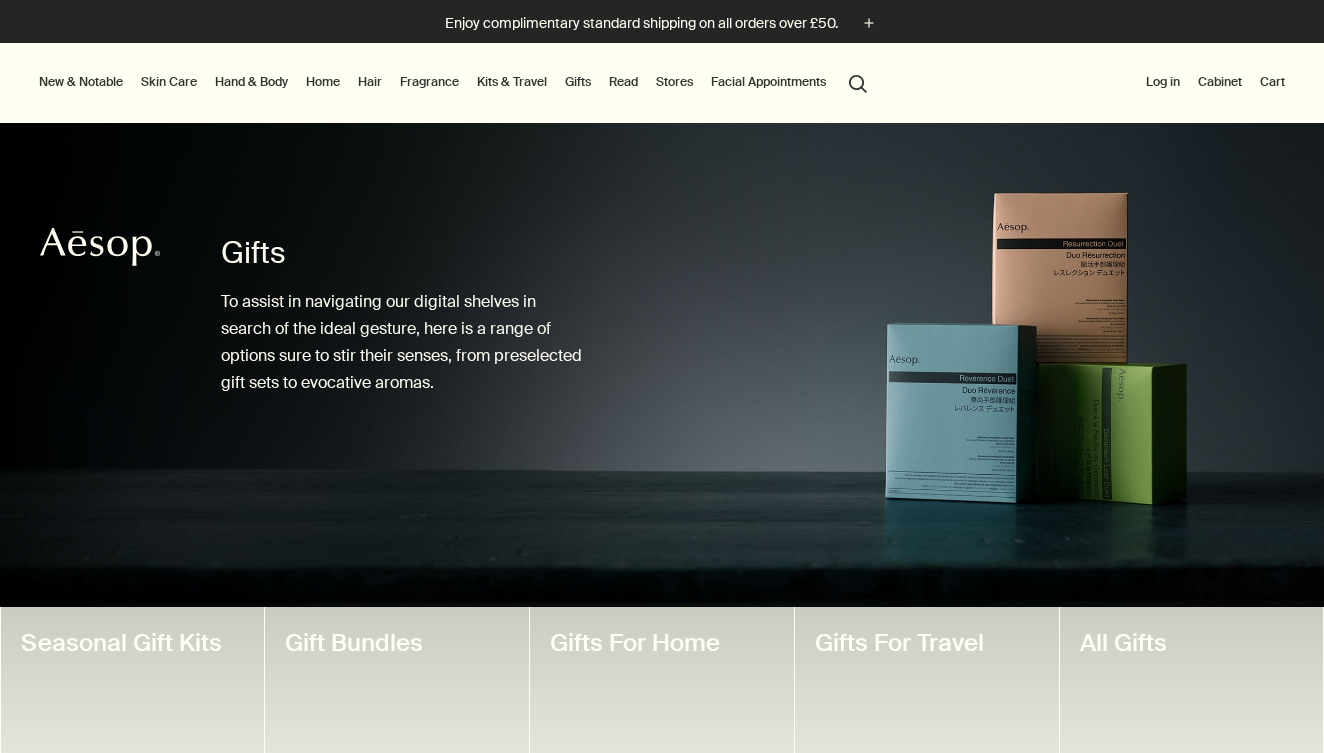 scroll, scrollTop: 0, scrollLeft: 0, axis: both 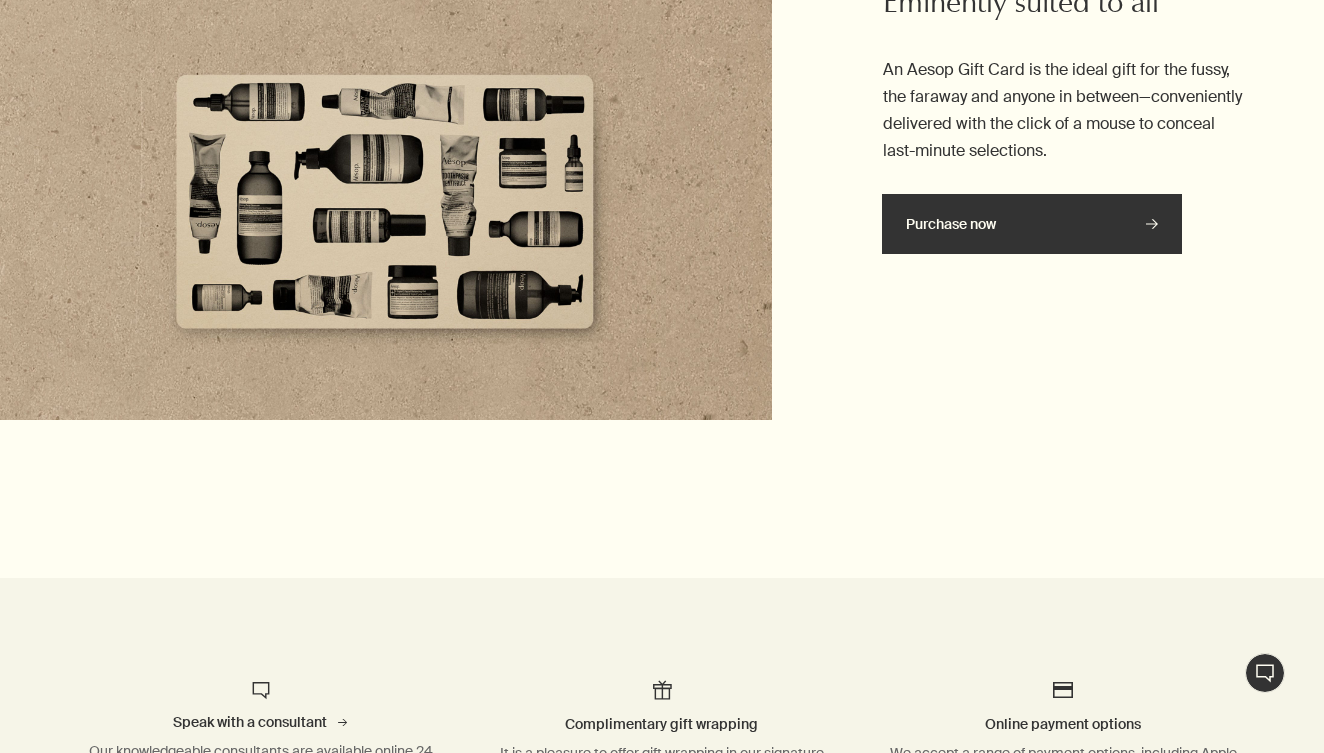 click on "Purchase now   rightArrow" at bounding box center (1032, 224) 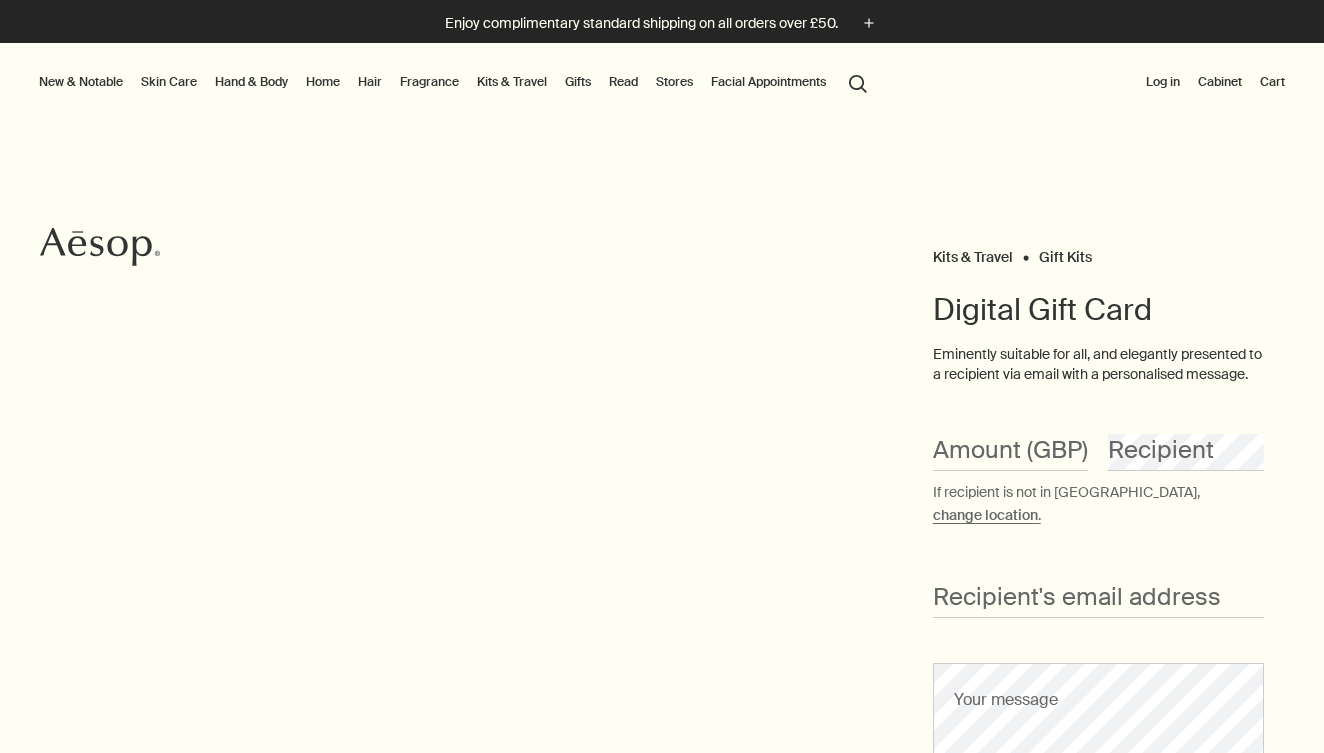 scroll, scrollTop: 0, scrollLeft: 0, axis: both 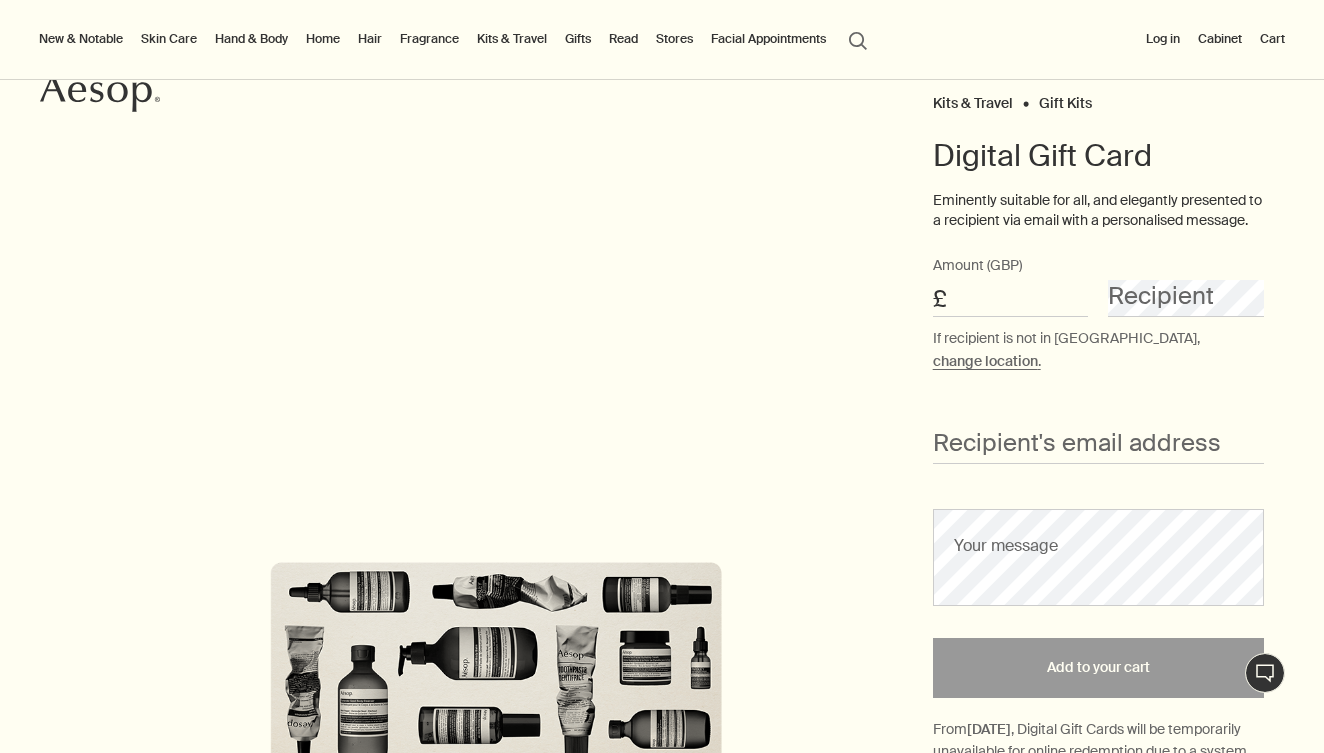 click on "Amount (GBP)" at bounding box center [1011, 298] 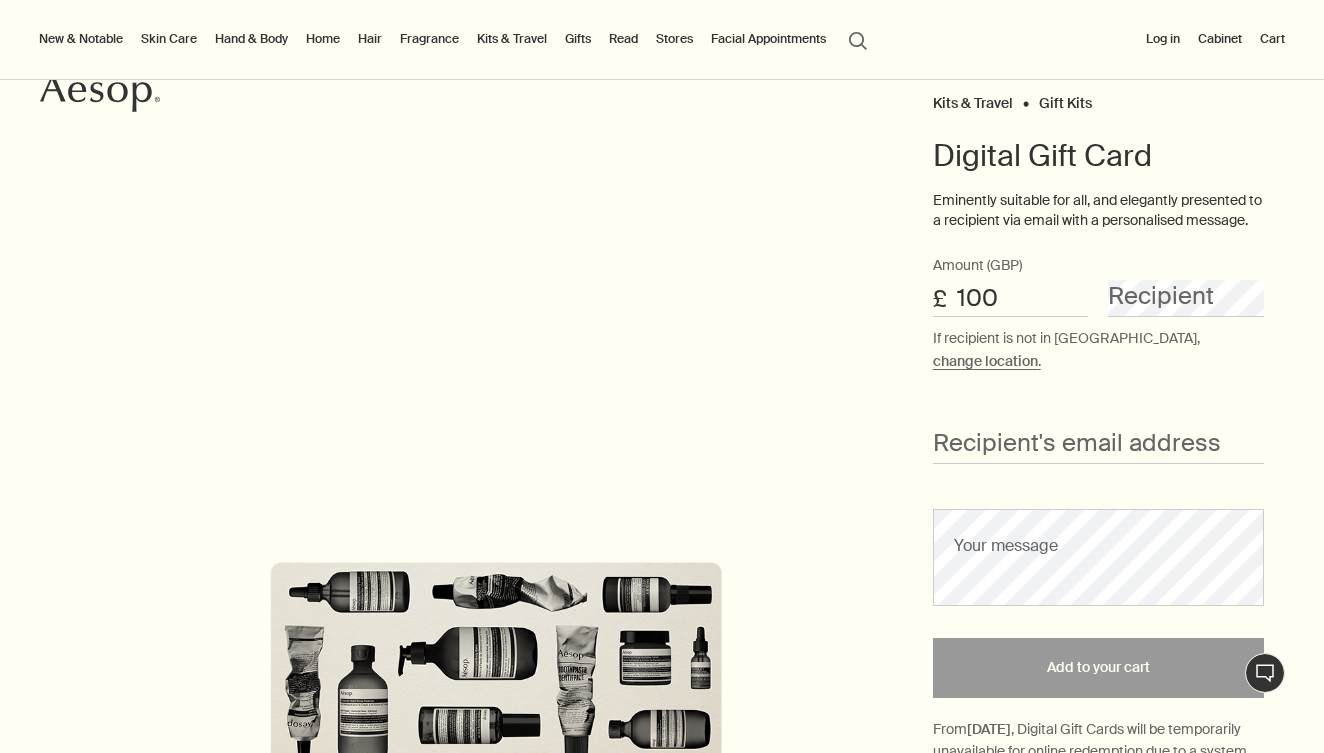 click on "100" at bounding box center (1011, 298) 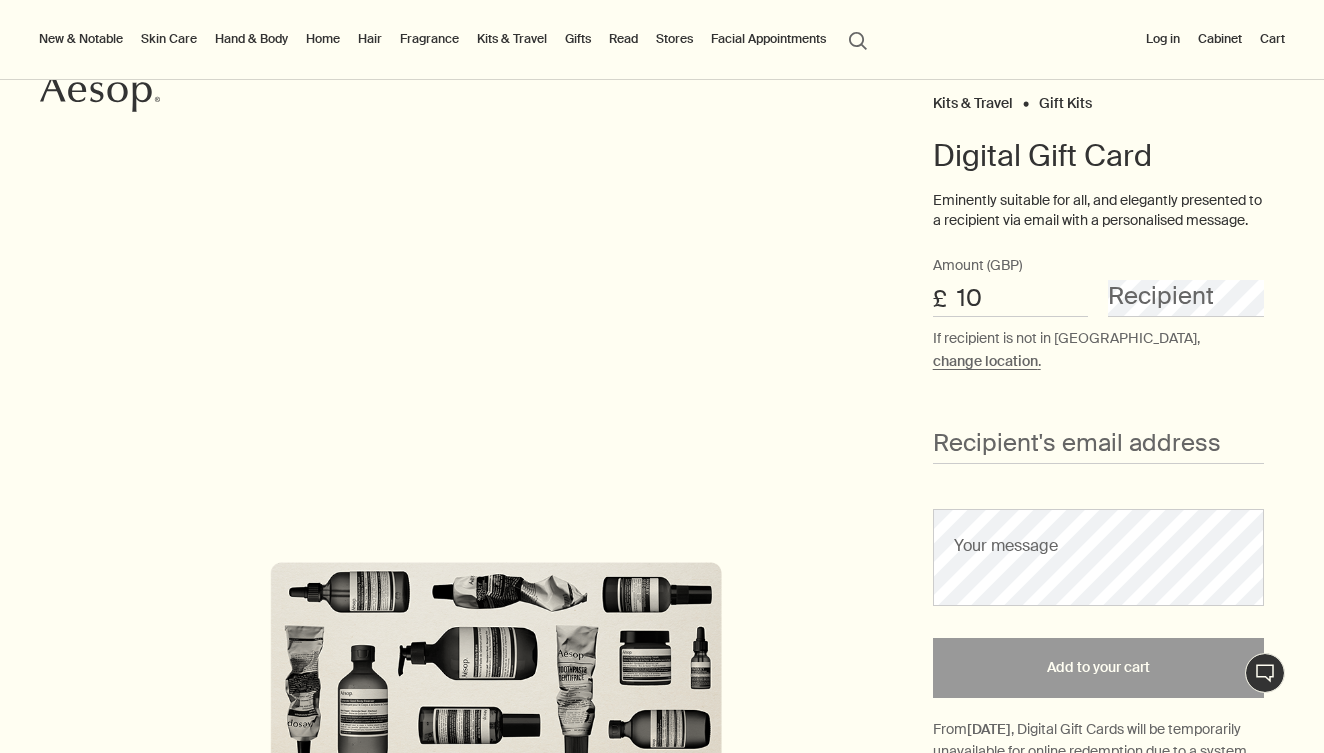 type on "1" 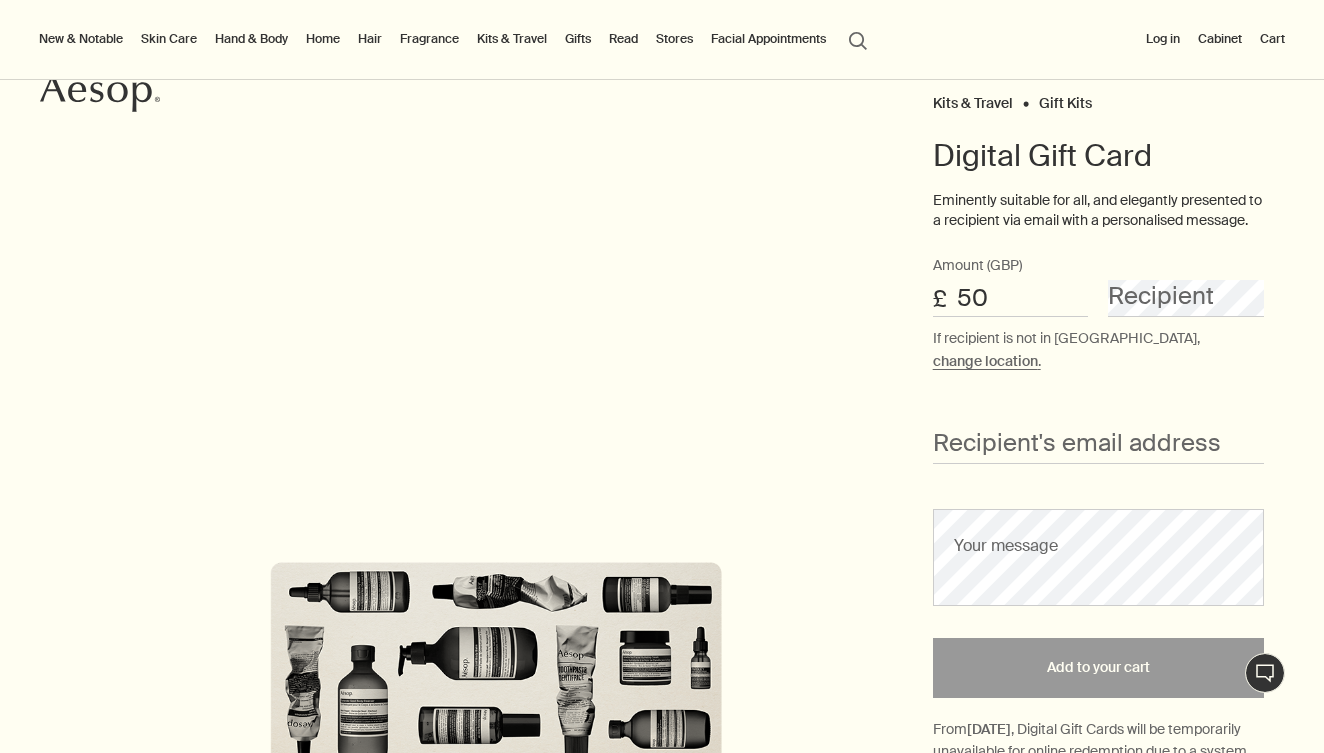 type on "50" 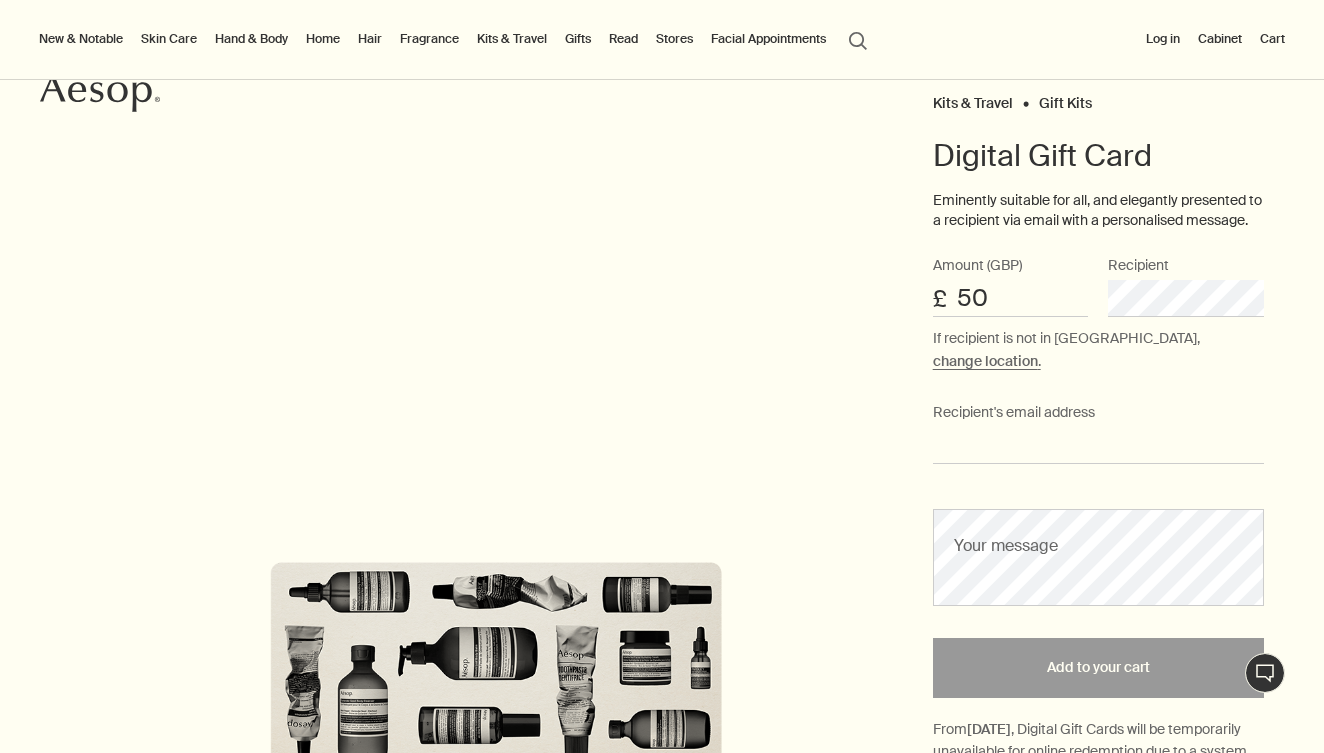 click on "Recipient's email address" at bounding box center [1098, 445] 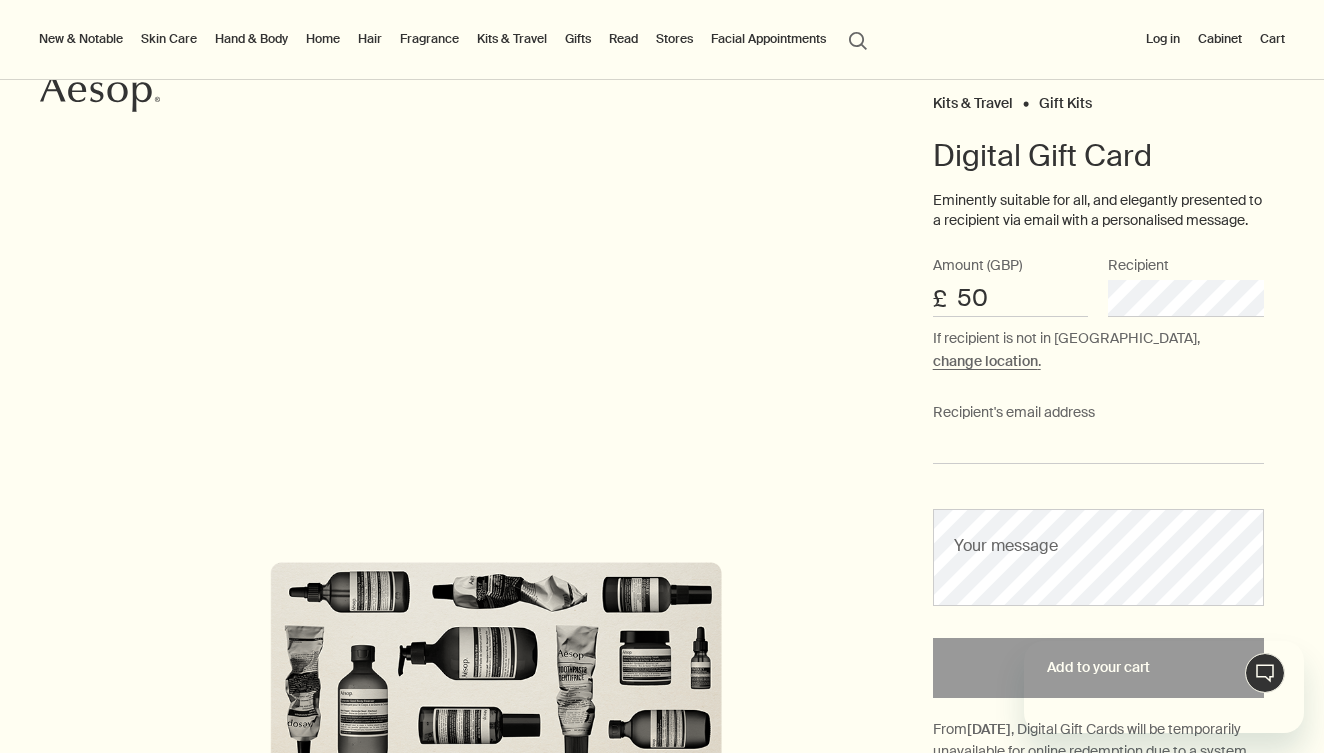 scroll, scrollTop: 0, scrollLeft: 0, axis: both 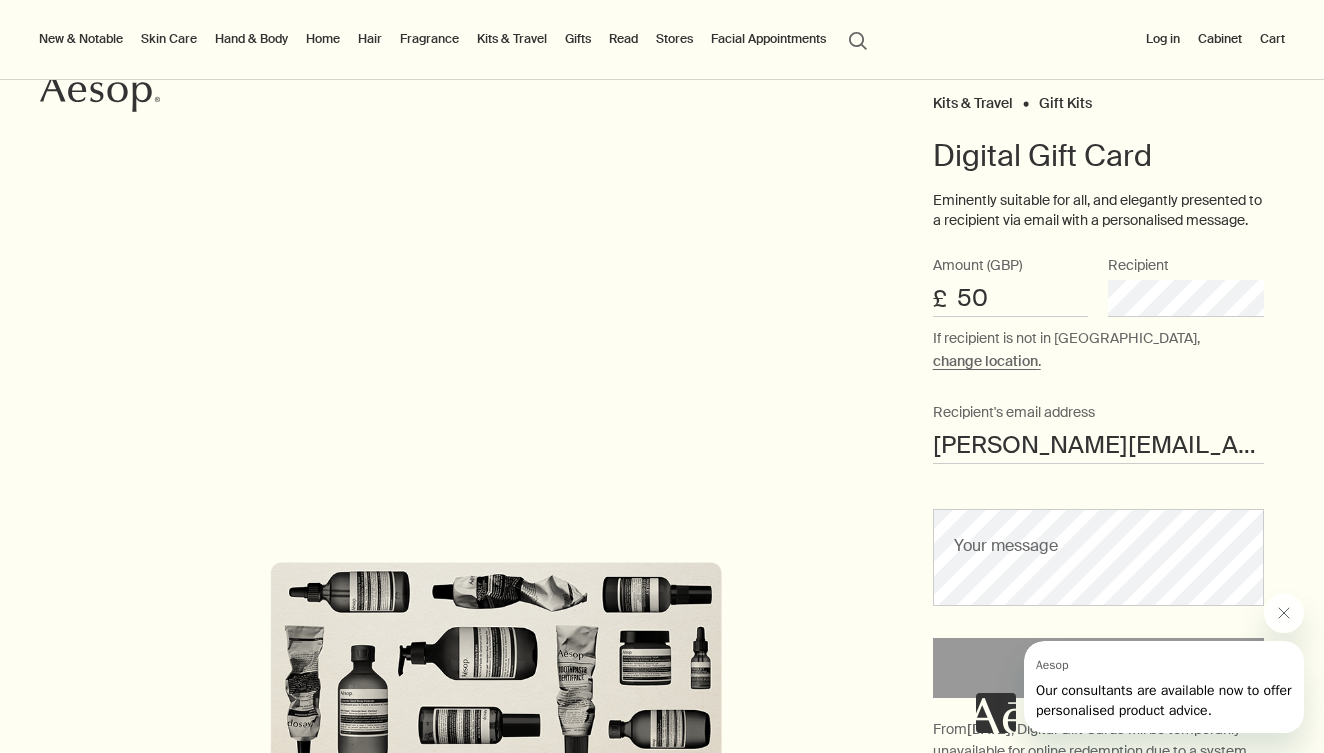 type on "r.coburn-lay@digital-science.com" 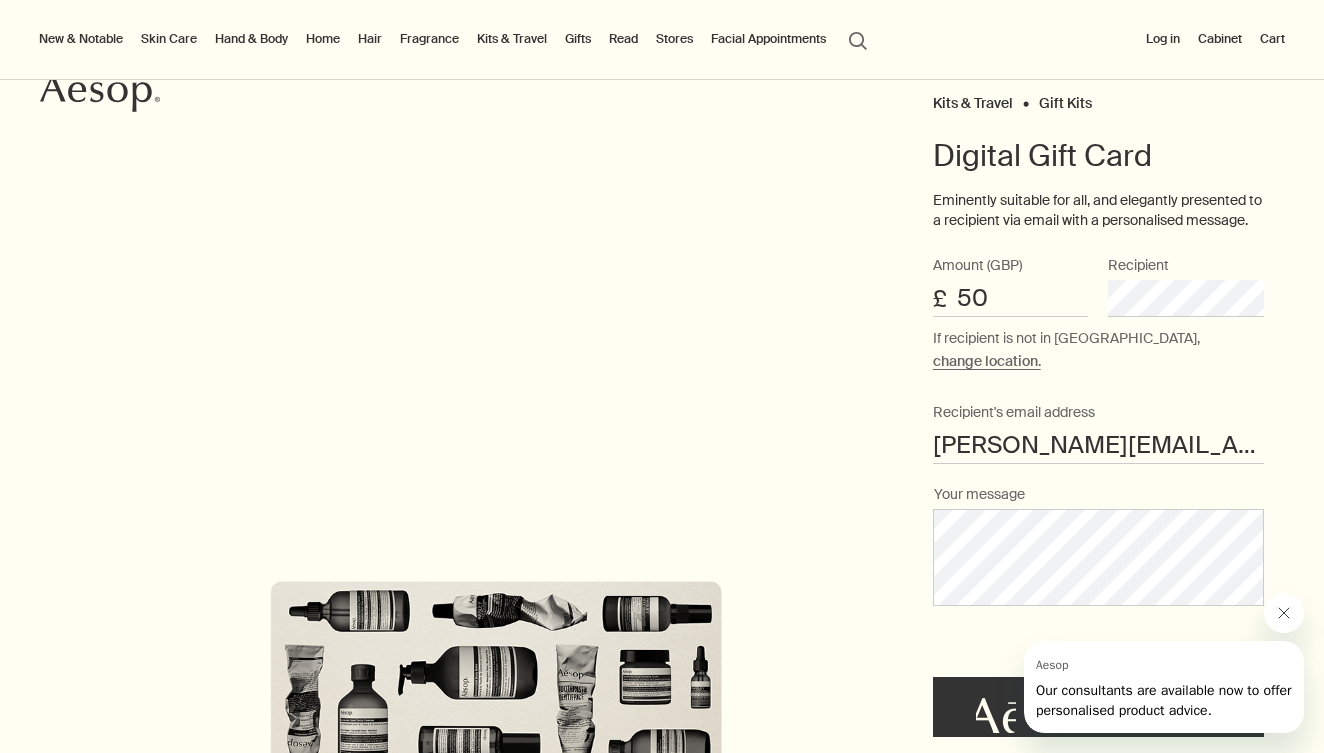 click 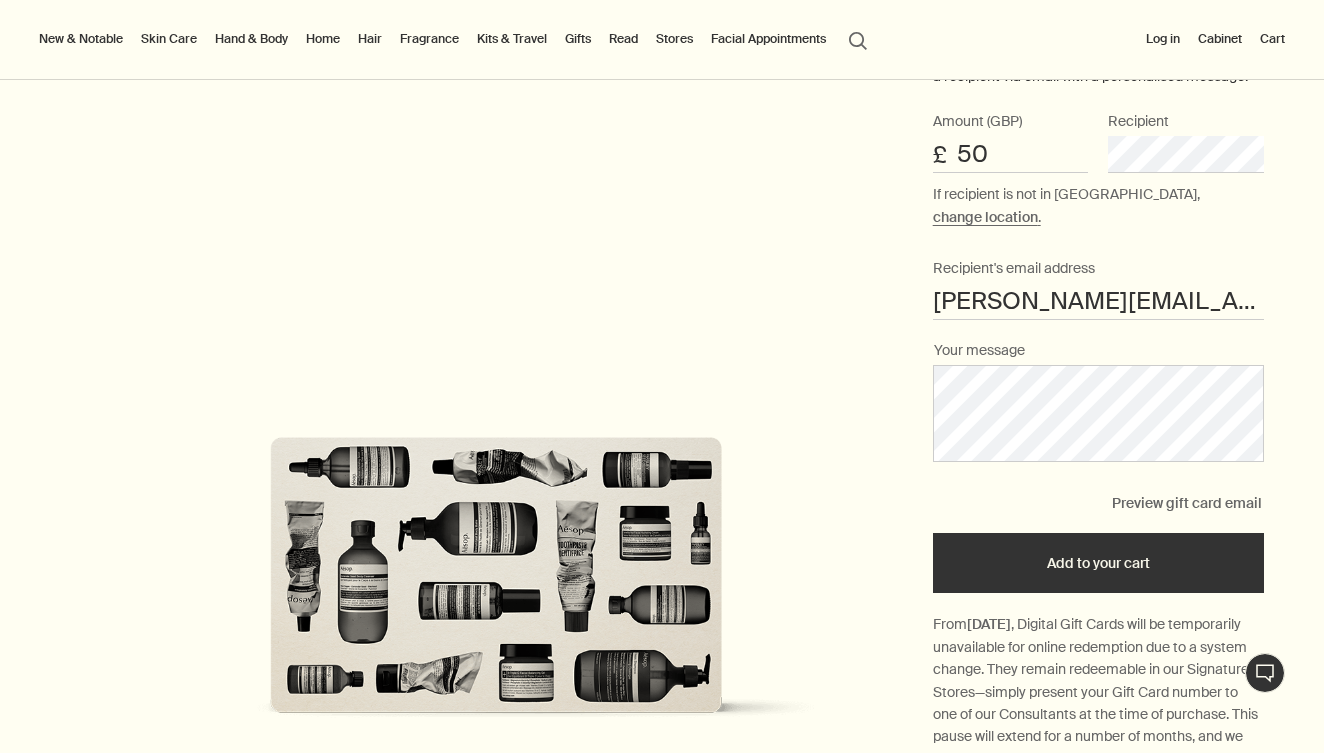 scroll, scrollTop: 313, scrollLeft: 0, axis: vertical 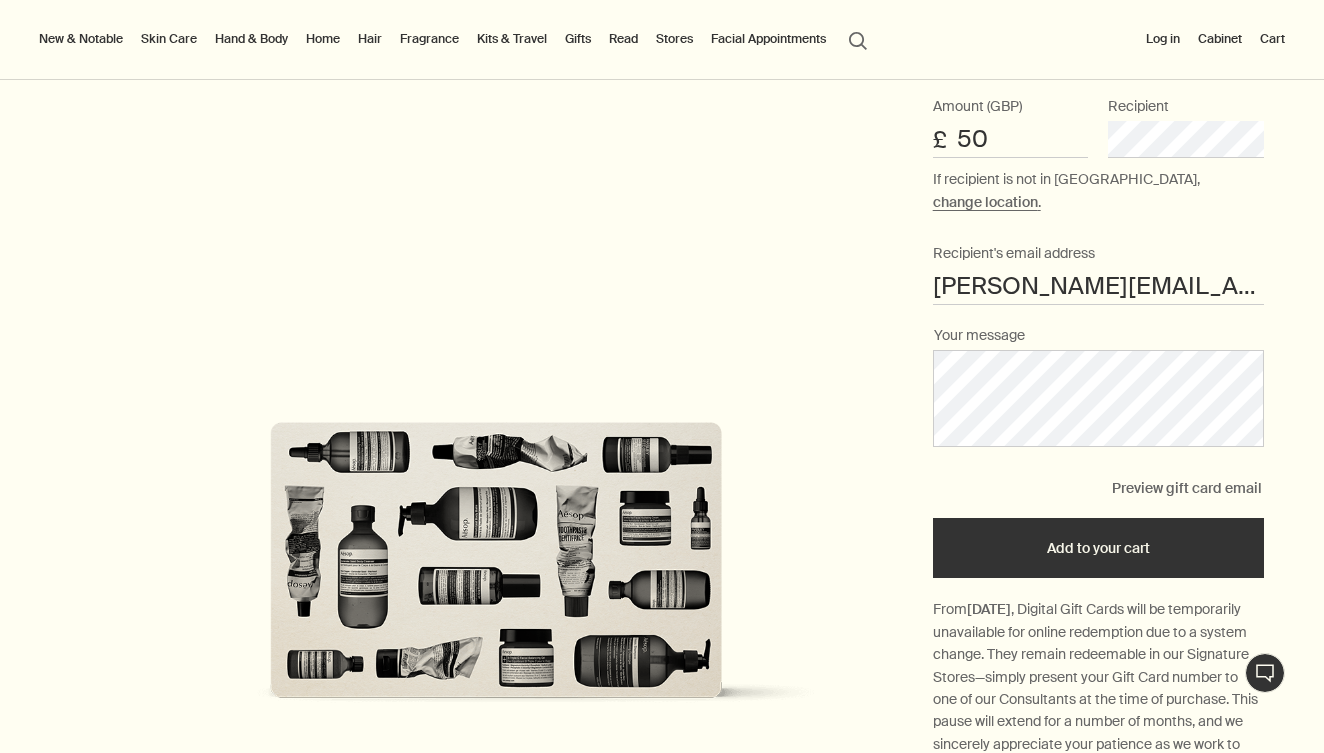 click on "Add to your cart" at bounding box center (1098, 548) 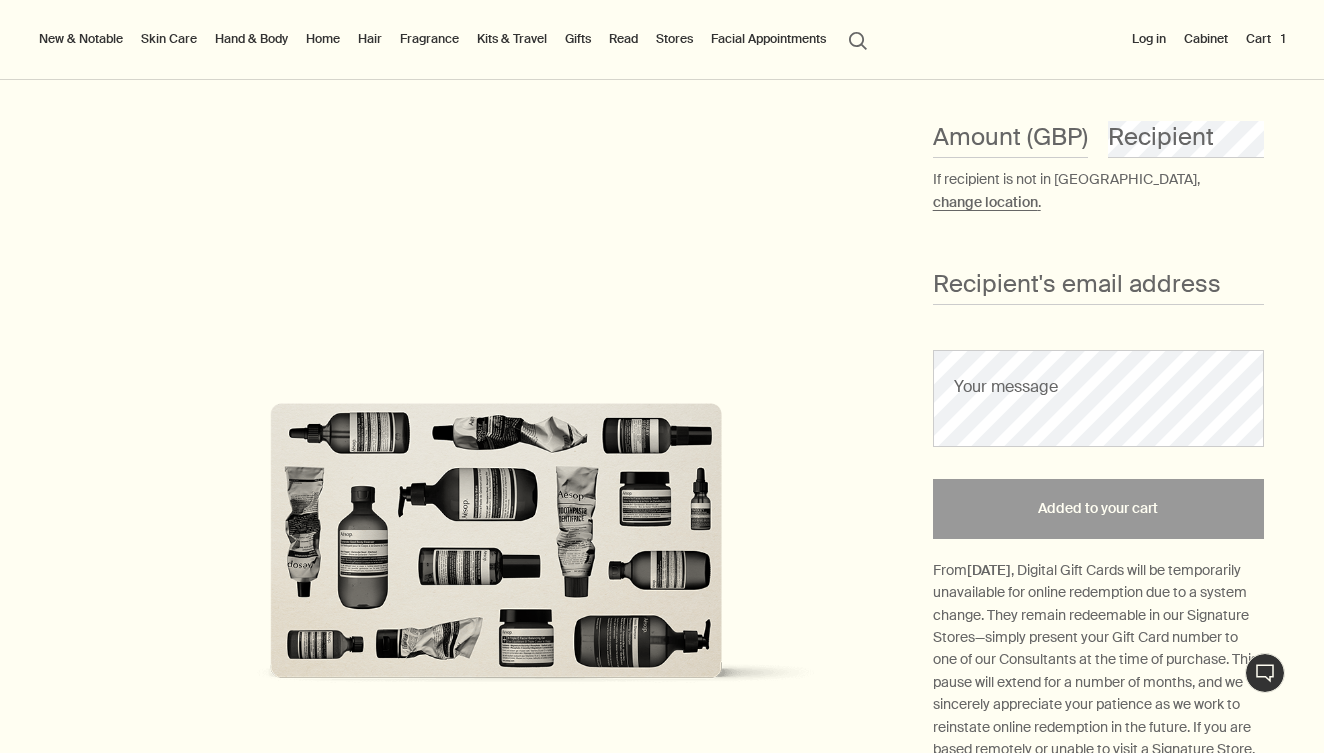 click on "Cart 1" at bounding box center (1265, 39) 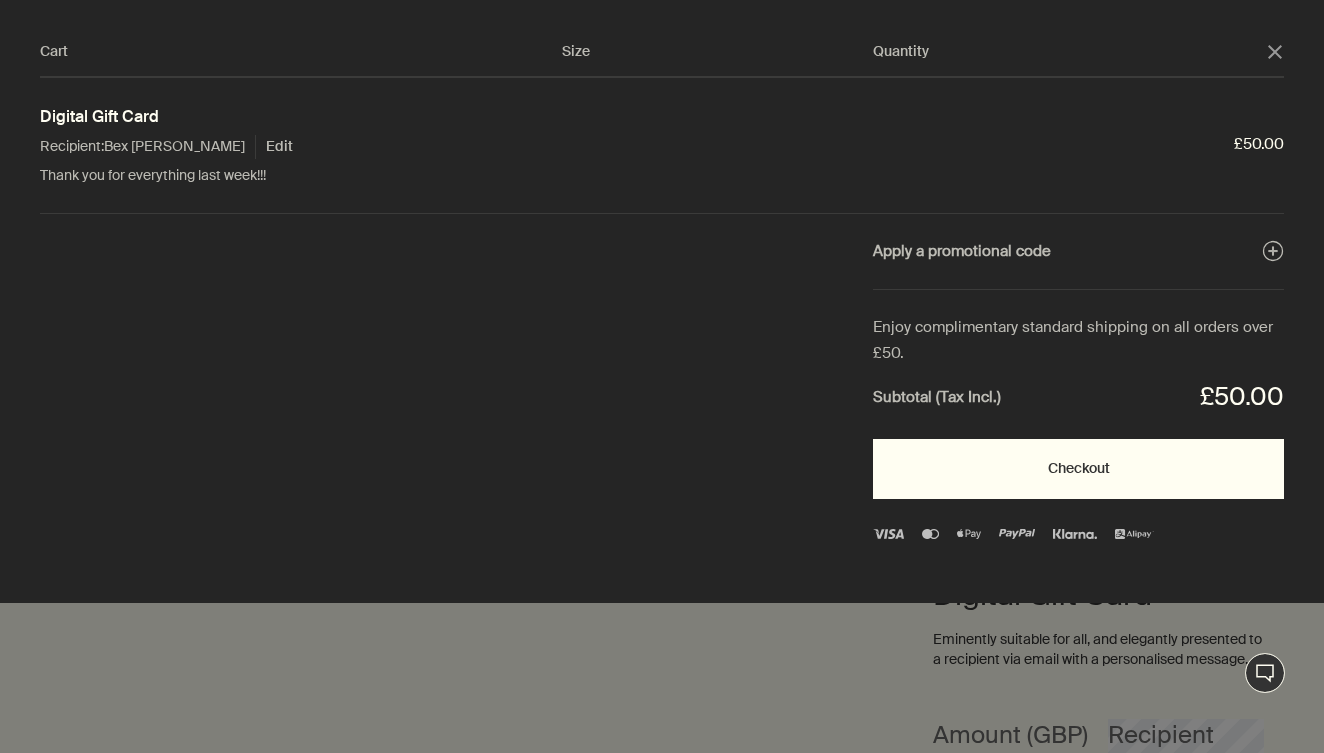 click on "Checkout" at bounding box center (1078, 469) 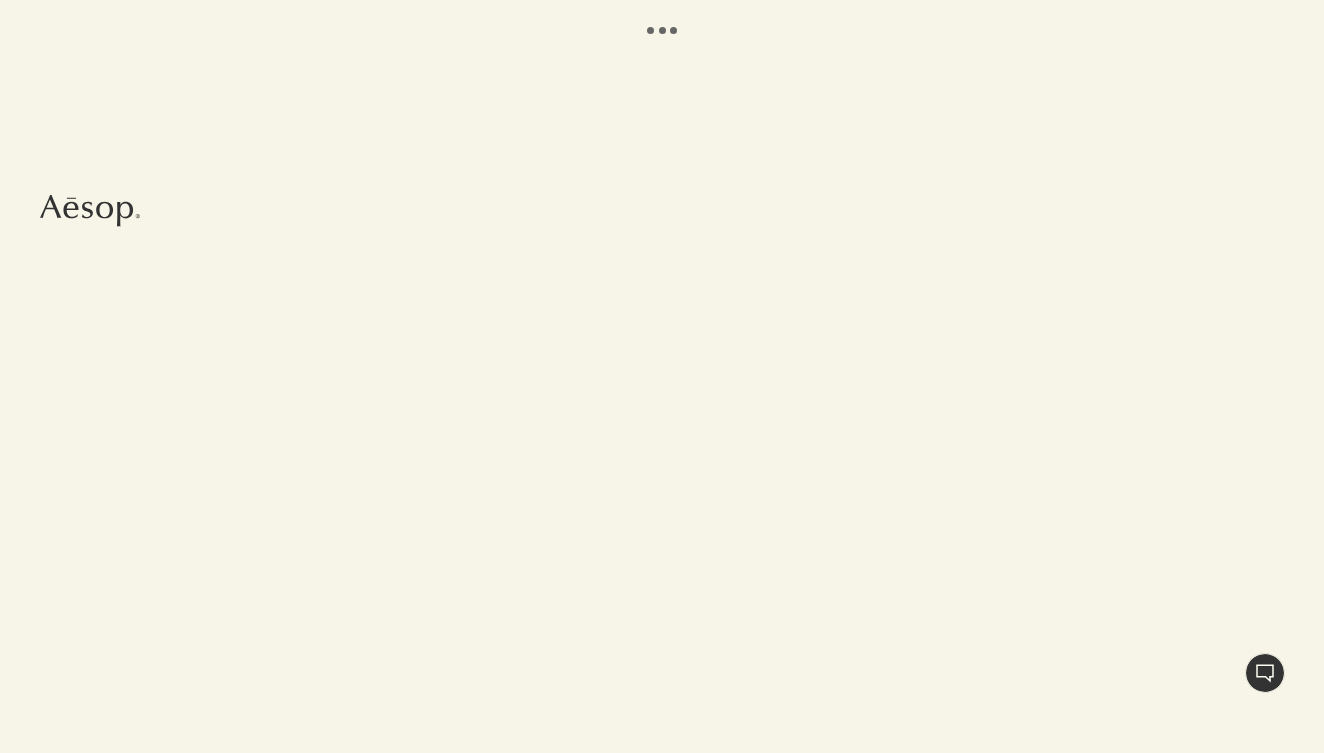 scroll, scrollTop: 0, scrollLeft: 0, axis: both 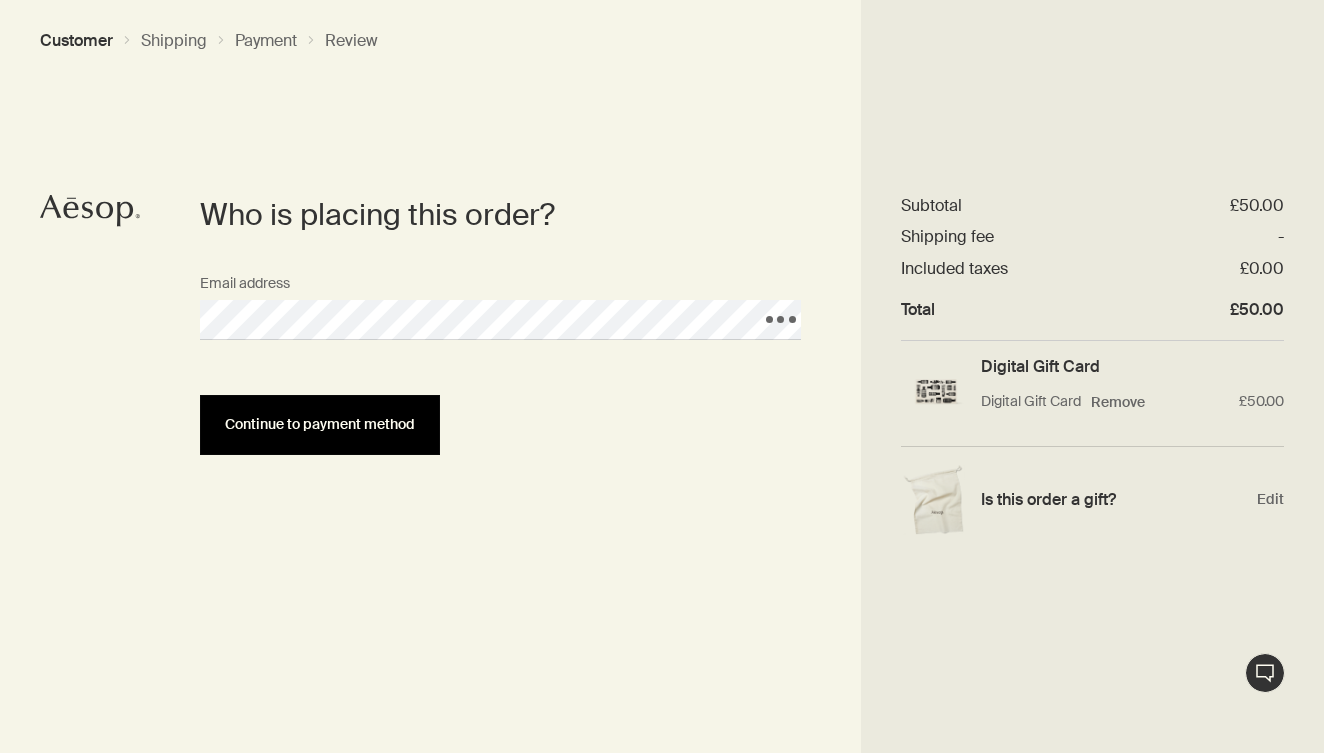click on "Continue to payment method" at bounding box center (320, 424) 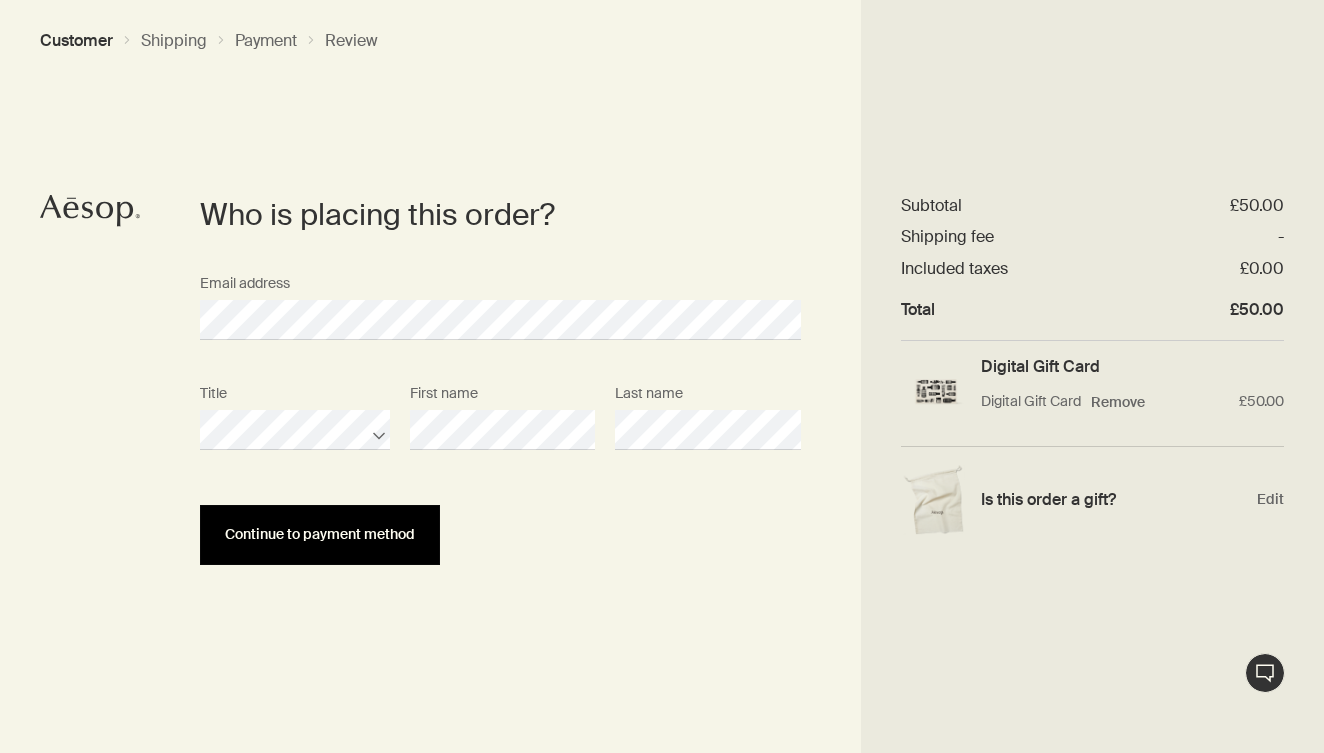 click on "Continue to payment method" at bounding box center [320, 534] 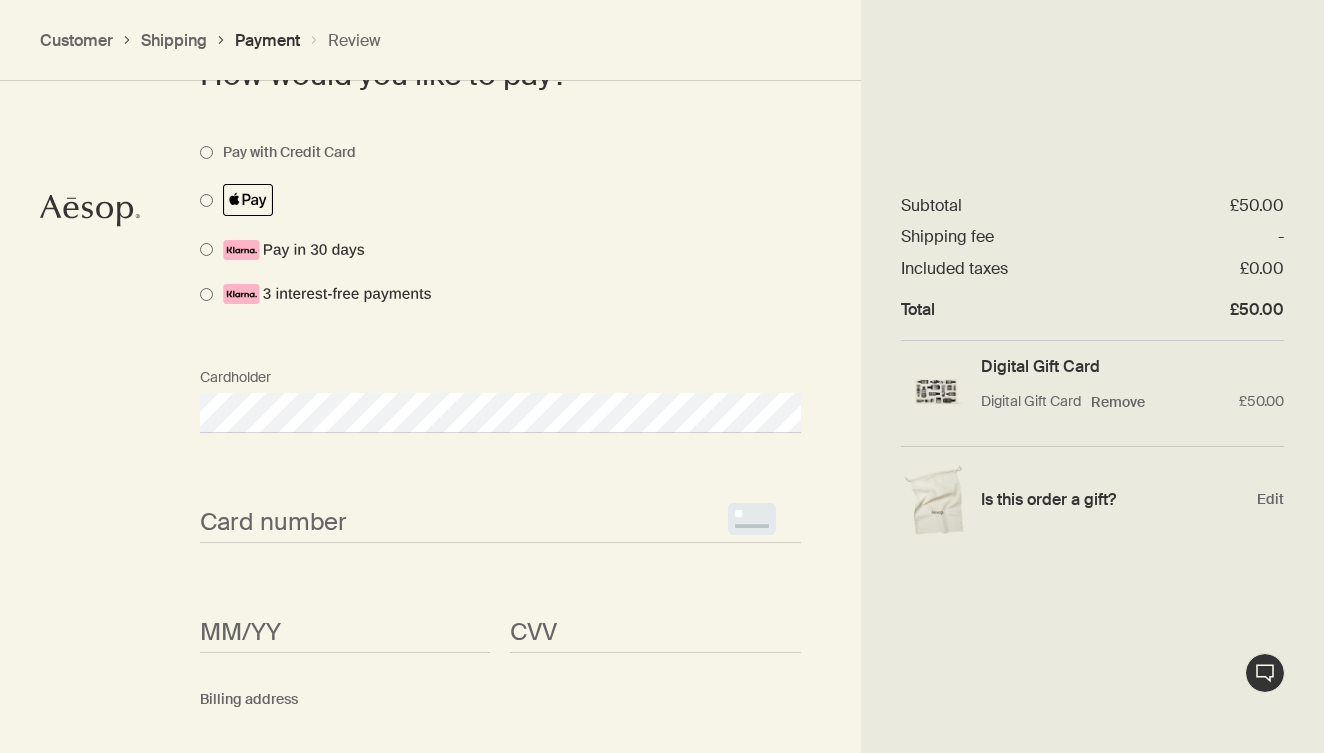 scroll, scrollTop: 621, scrollLeft: 0, axis: vertical 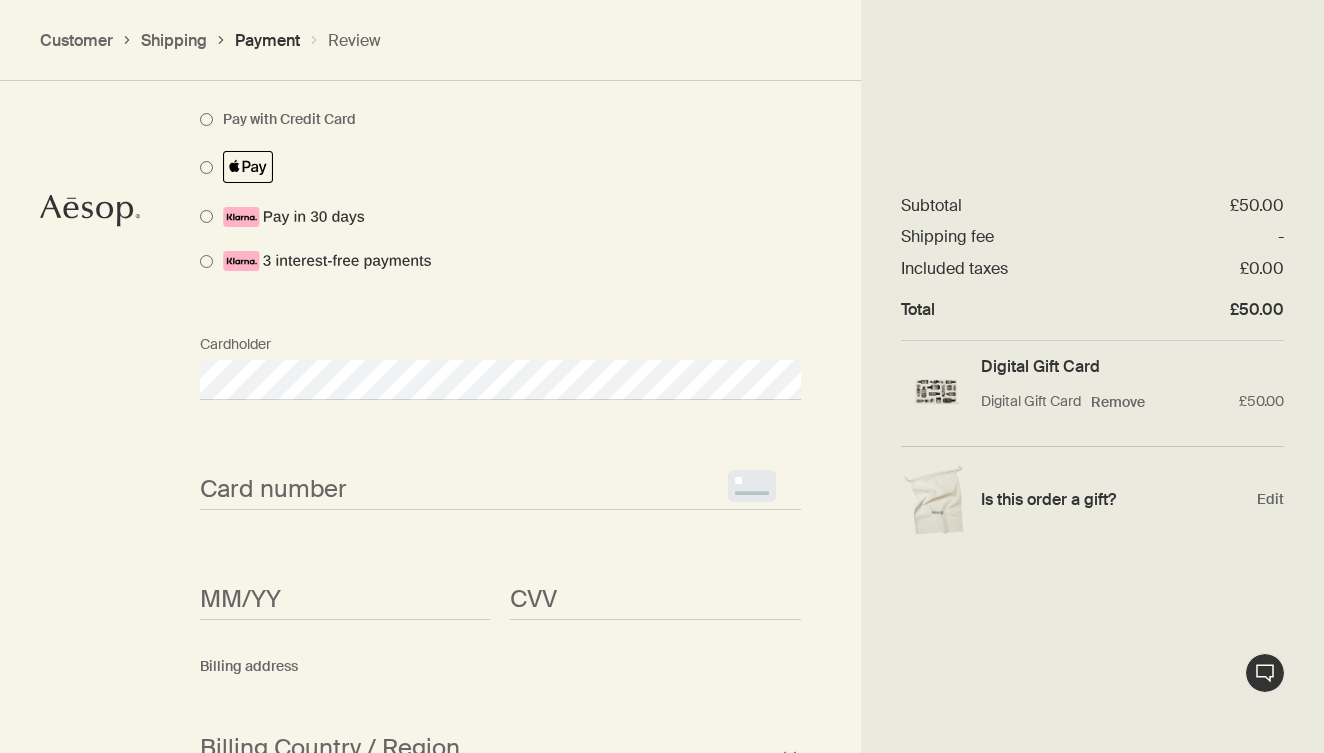 click on "How would you like to pay? Pay with Credit Card Cardholder Card number <p>Your browser does not support iframes.</p> MM/YY <p>Your browser does not support iframes.</p> CVV <p>Your browser does not support iframes.</p> Billing address [GEOGRAPHIC_DATA] [GEOGRAPHIC_DATA] [GEOGRAPHIC_DATA] [US_STATE] [GEOGRAPHIC_DATA] [GEOGRAPHIC_DATA] [GEOGRAPHIC_DATA] [GEOGRAPHIC_DATA] [GEOGRAPHIC_DATA] [GEOGRAPHIC_DATA] [GEOGRAPHIC_DATA] [GEOGRAPHIC_DATA] [GEOGRAPHIC_DATA] [GEOGRAPHIC_DATA] [GEOGRAPHIC_DATA] [GEOGRAPHIC_DATA] [GEOGRAPHIC_DATA] [GEOGRAPHIC_DATA] [GEOGRAPHIC_DATA] [GEOGRAPHIC_DATA] [GEOGRAPHIC_DATA] [GEOGRAPHIC_DATA] [GEOGRAPHIC_DATA] [GEOGRAPHIC_DATA] [GEOGRAPHIC_DATA] [GEOGRAPHIC_DATA] [GEOGRAPHIC_DATA] [GEOGRAPHIC_DATA] [GEOGRAPHIC_DATA] [GEOGRAPHIC_DATA] [GEOGRAPHIC_DATA] [GEOGRAPHIC_DATA] [GEOGRAPHIC_DATA] [GEOGRAPHIC_DATA] [GEOGRAPHIC_DATA] [GEOGRAPHIC_DATA] [GEOGRAPHIC_DATA] [GEOGRAPHIC_DATA] [GEOGRAPHIC_DATA] [GEOGRAPHIC_DATA] [GEOGRAPHIC_DATA] [GEOGRAPHIC_DATA] [GEOGRAPHIC_DATA] Chinese [GEOGRAPHIC_DATA] [GEOGRAPHIC_DATA] [GEOGRAPHIC_DATA] [GEOGRAPHIC_DATA] [GEOGRAPHIC_DATA] [GEOGRAPHIC_DATA] [GEOGRAPHIC_DATA] [GEOGRAPHIC_DATA] [GEOGRAPHIC_DATA] [GEOGRAPHIC_DATA] [GEOGRAPHIC_DATA] [GEOGRAPHIC_DATA] [GEOGRAPHIC_DATA] [GEOGRAPHIC_DATA] [GEOGRAPHIC_DATA] [GEOGRAPHIC_DATA] [GEOGRAPHIC_DATA] [GEOGRAPHIC_DATA] [GEOGRAPHIC_DATA] [GEOGRAPHIC_DATA] [GEOGRAPHIC_DATA] [GEOGRAPHIC_DATA] [GEOGRAPHIC_DATA] [GEOGRAPHIC_DATA] [GEOGRAPHIC_DATA] [GEOGRAPHIC_DATA] [GEOGRAPHIC_DATA] [GEOGRAPHIC_DATA] [GEOGRAPHIC_DATA]" at bounding box center [662, 728] 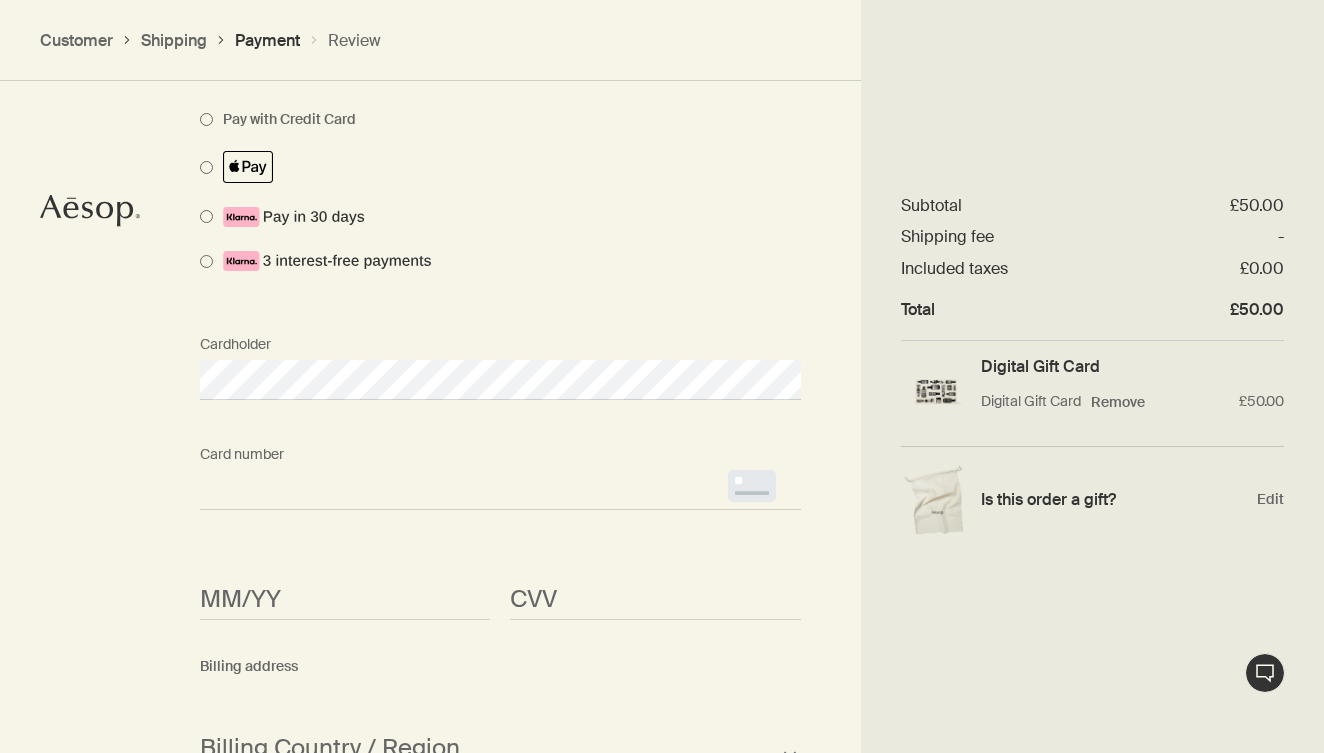 click on "Card number <p>Your browser does not support iframes.</p>" at bounding box center [500, 472] 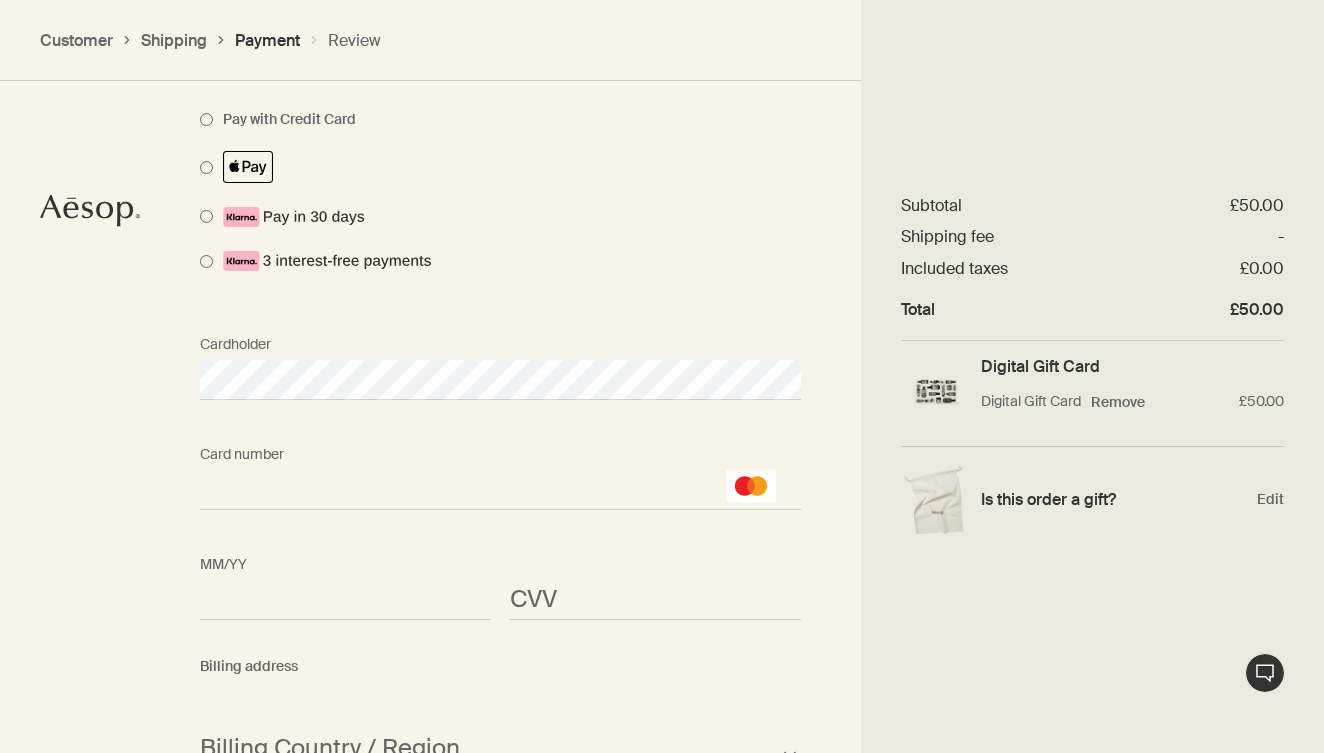 click on "MM/YY <p>Your browser does not support iframes.</p> CVV <p>Your browser does not support iframes.</p>" at bounding box center (500, 600) 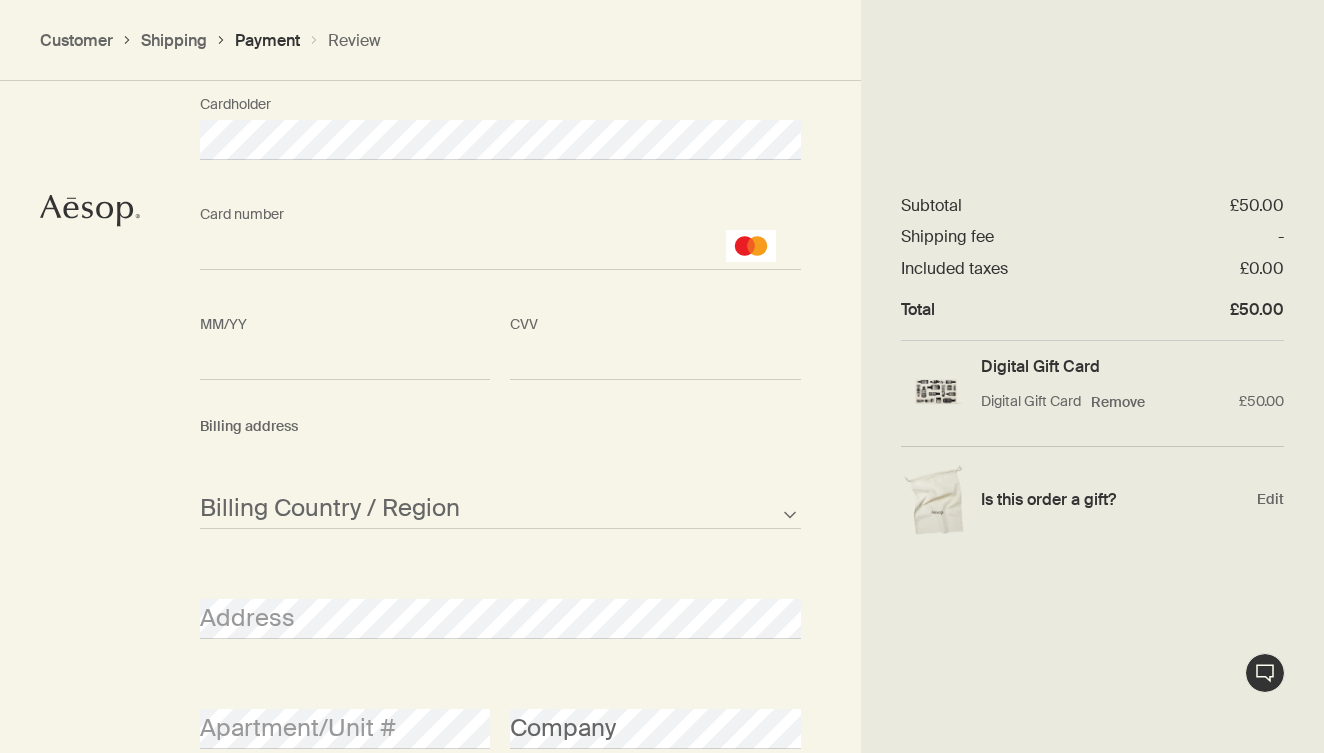 scroll, scrollTop: 868, scrollLeft: 0, axis: vertical 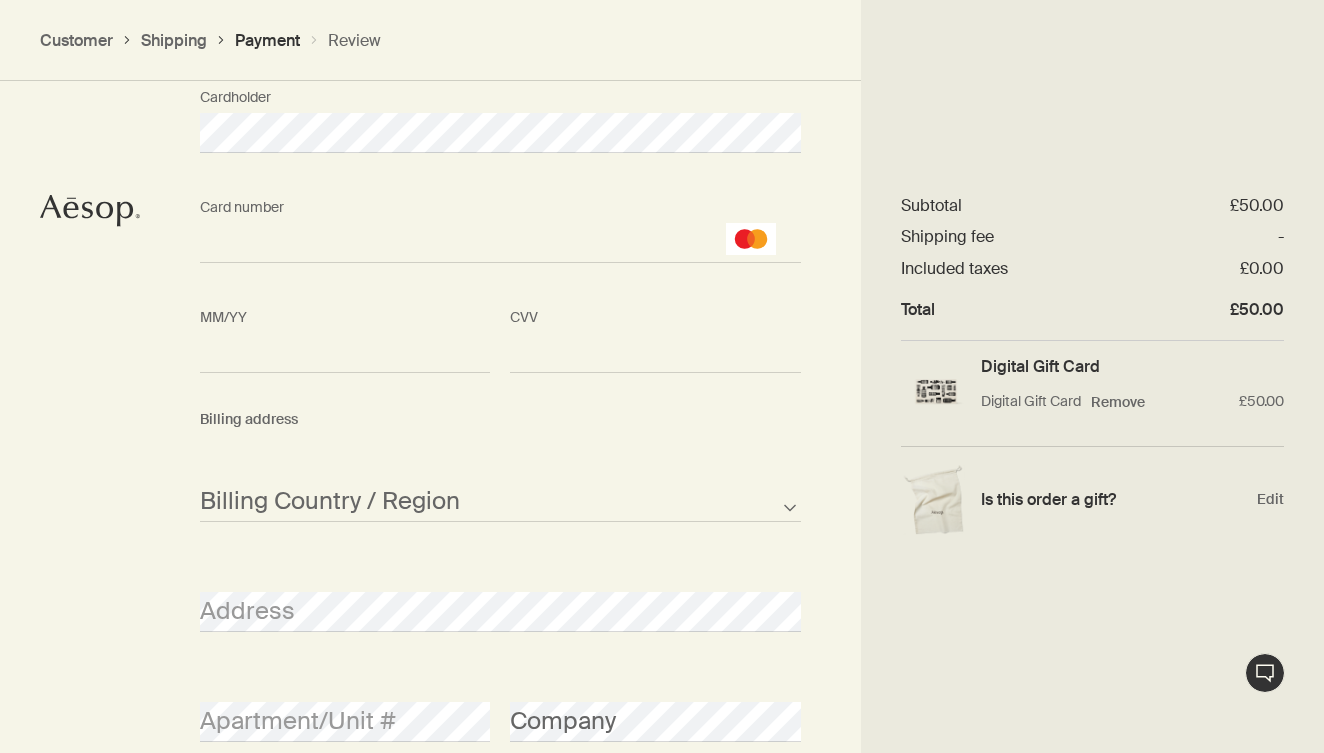 click on "Billing address" at bounding box center (500, 420) 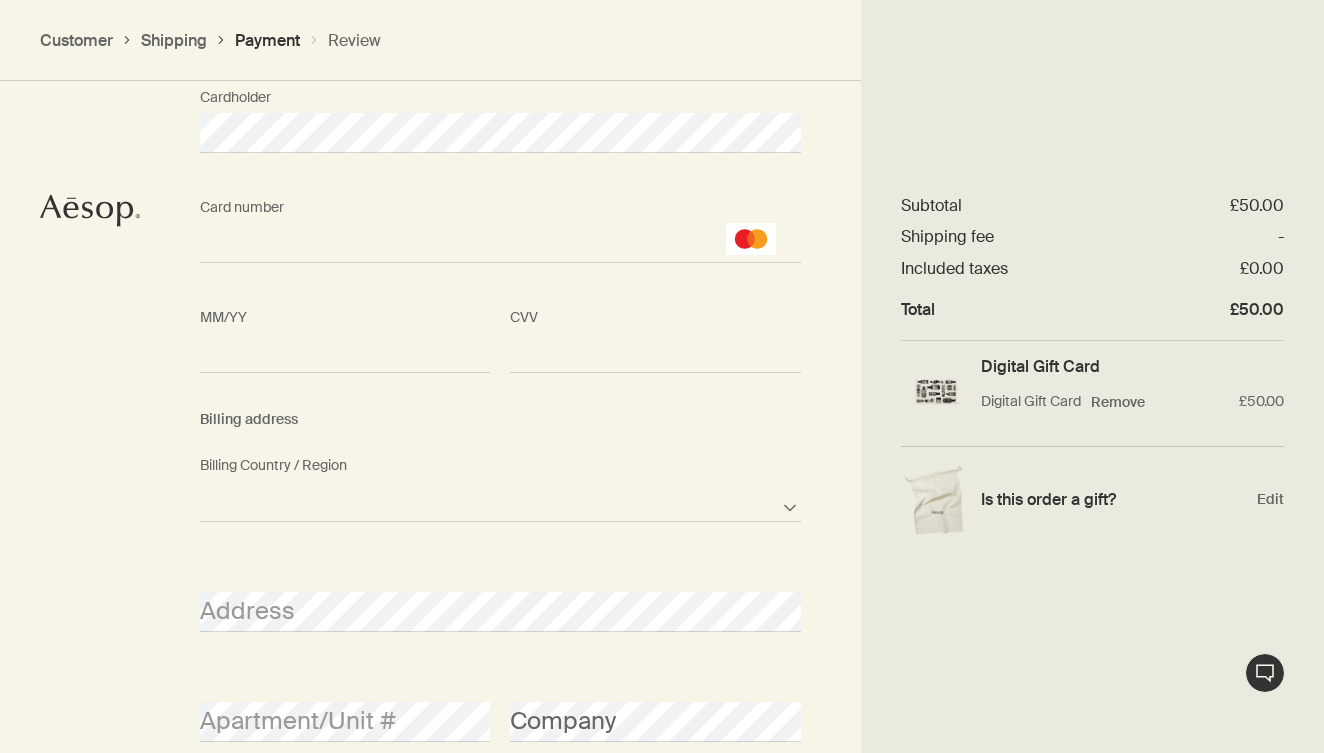 select on "GB" 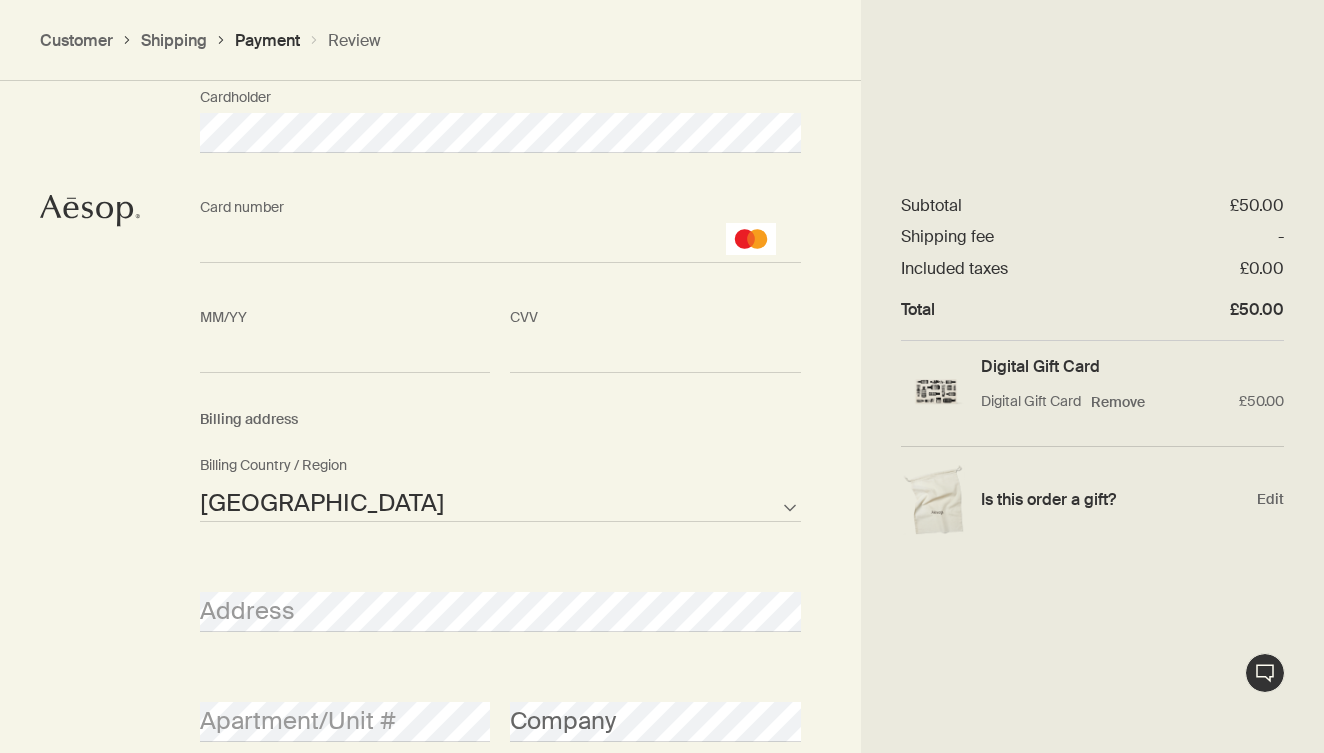 select on "GB" 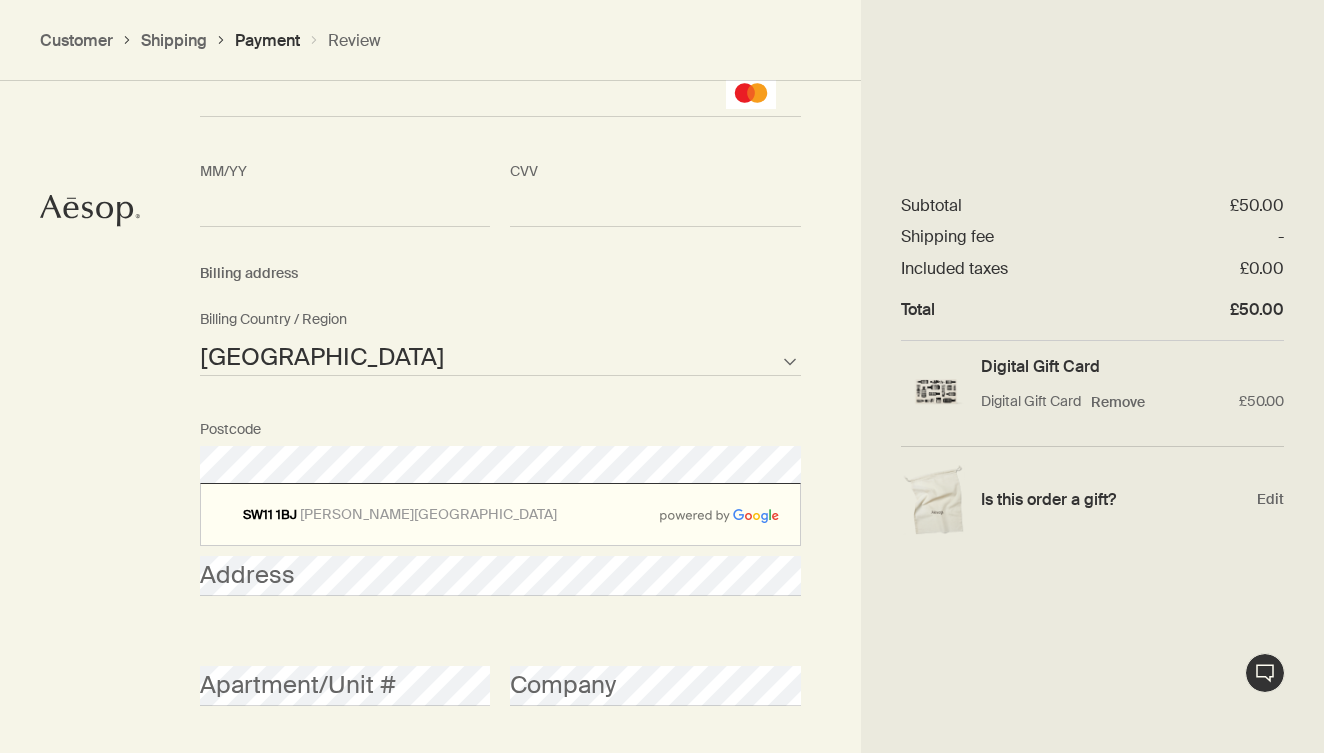 scroll, scrollTop: 1041, scrollLeft: 0, axis: vertical 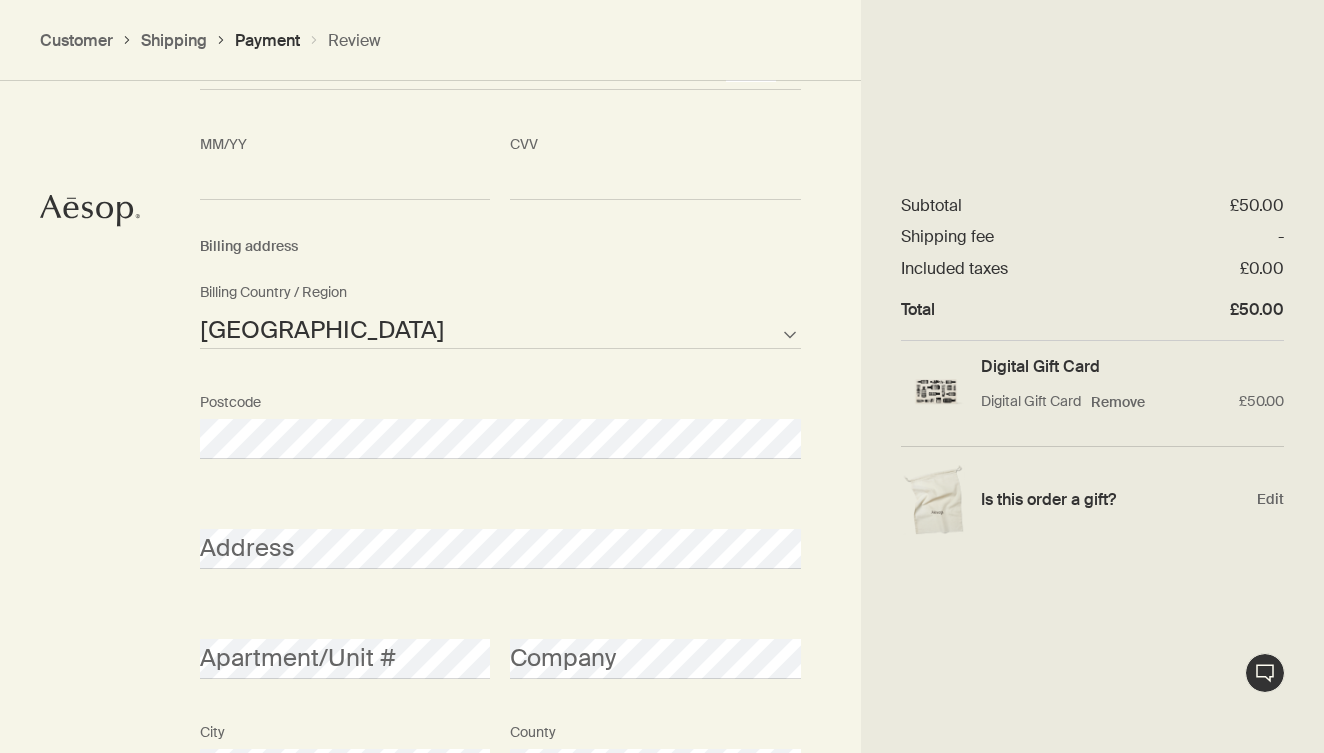 click on "Address" at bounding box center [500, 531] 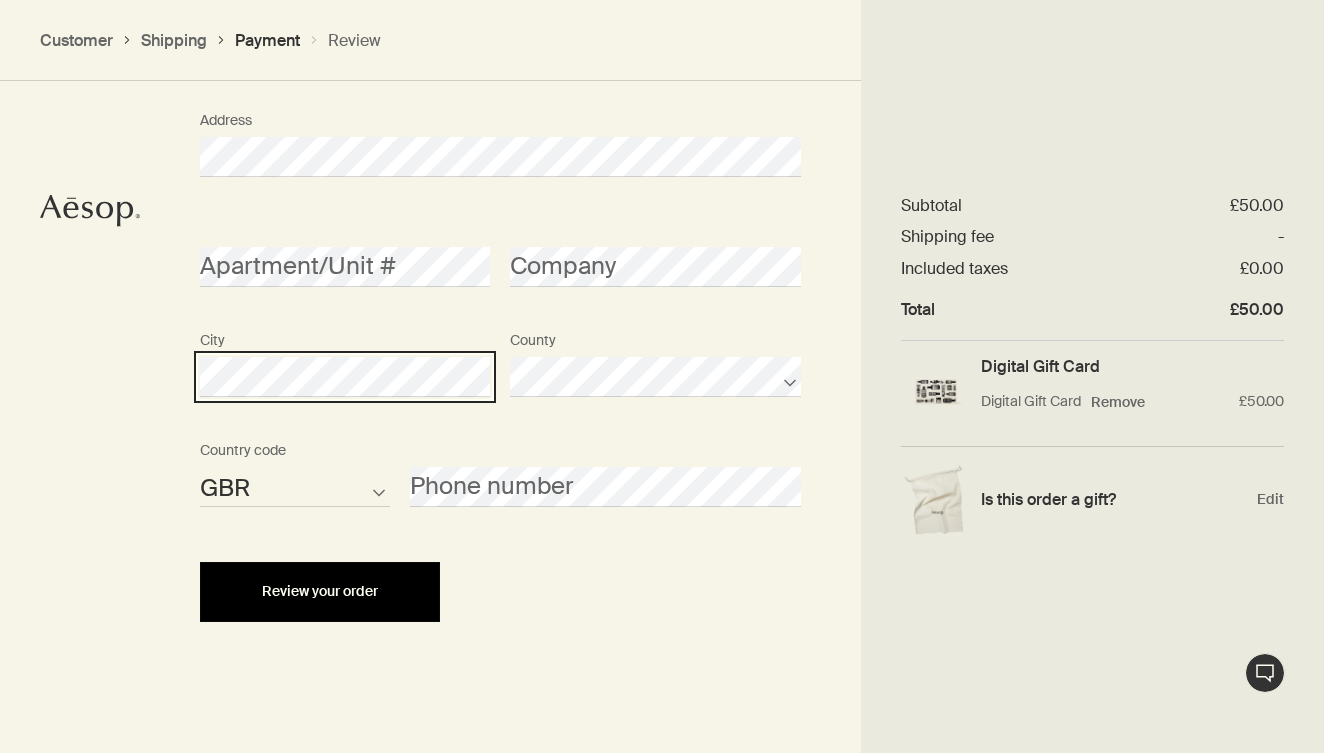 scroll, scrollTop: 1432, scrollLeft: 0, axis: vertical 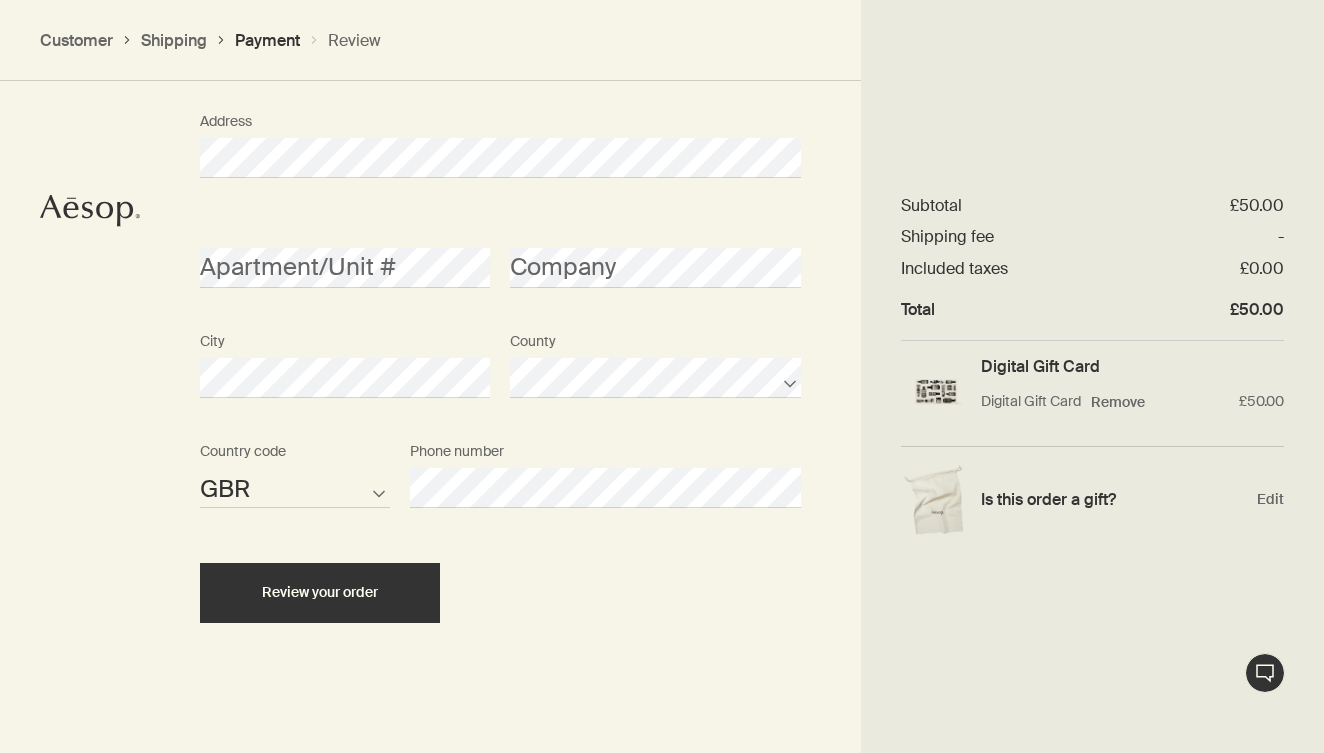 click on "Review your order" at bounding box center (320, 593) 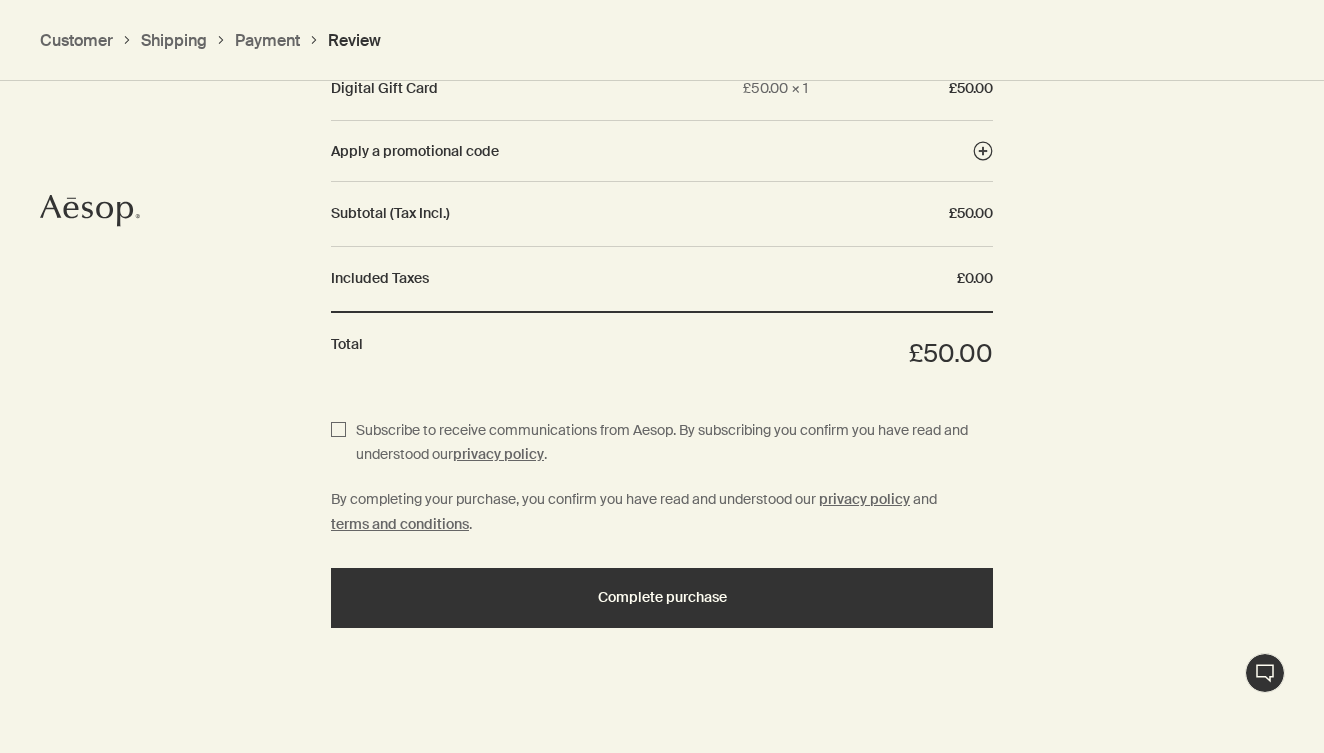 scroll, scrollTop: 1157, scrollLeft: 0, axis: vertical 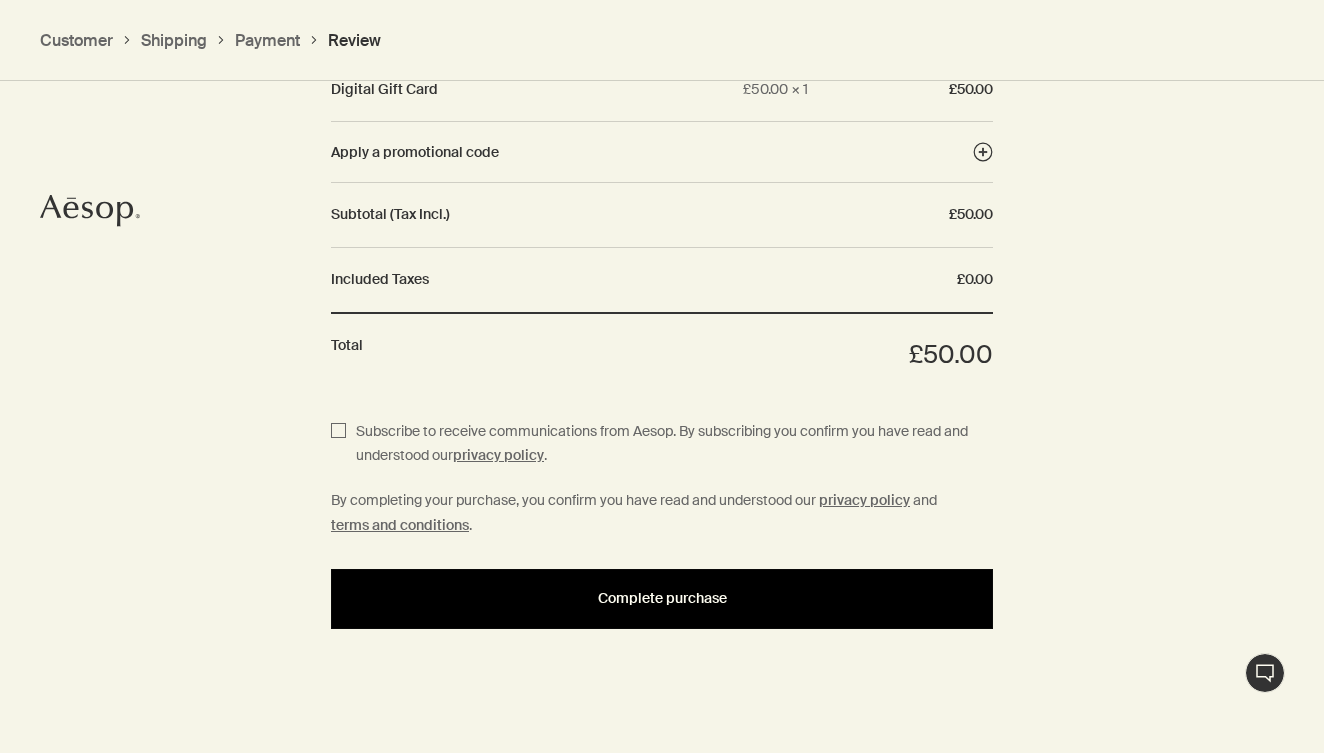 click on "Complete purchase" at bounding box center [662, 598] 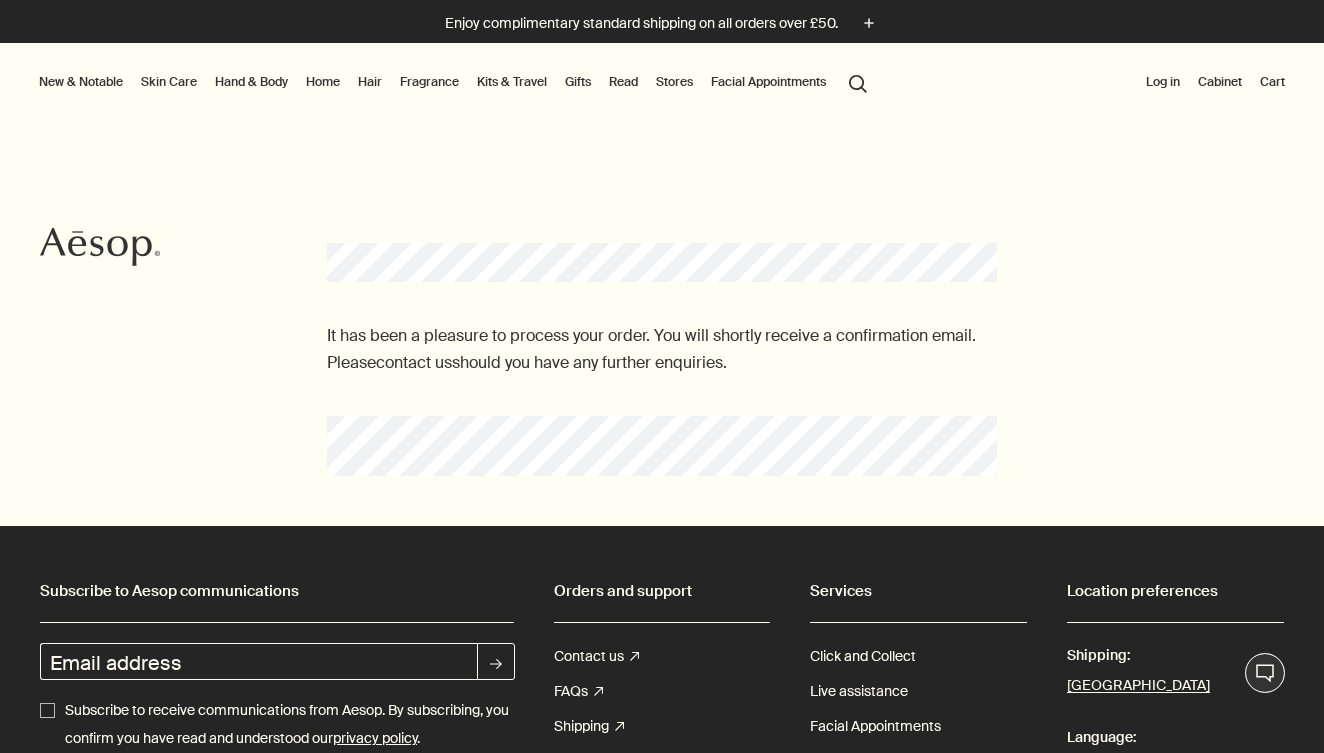 scroll, scrollTop: 0, scrollLeft: 0, axis: both 